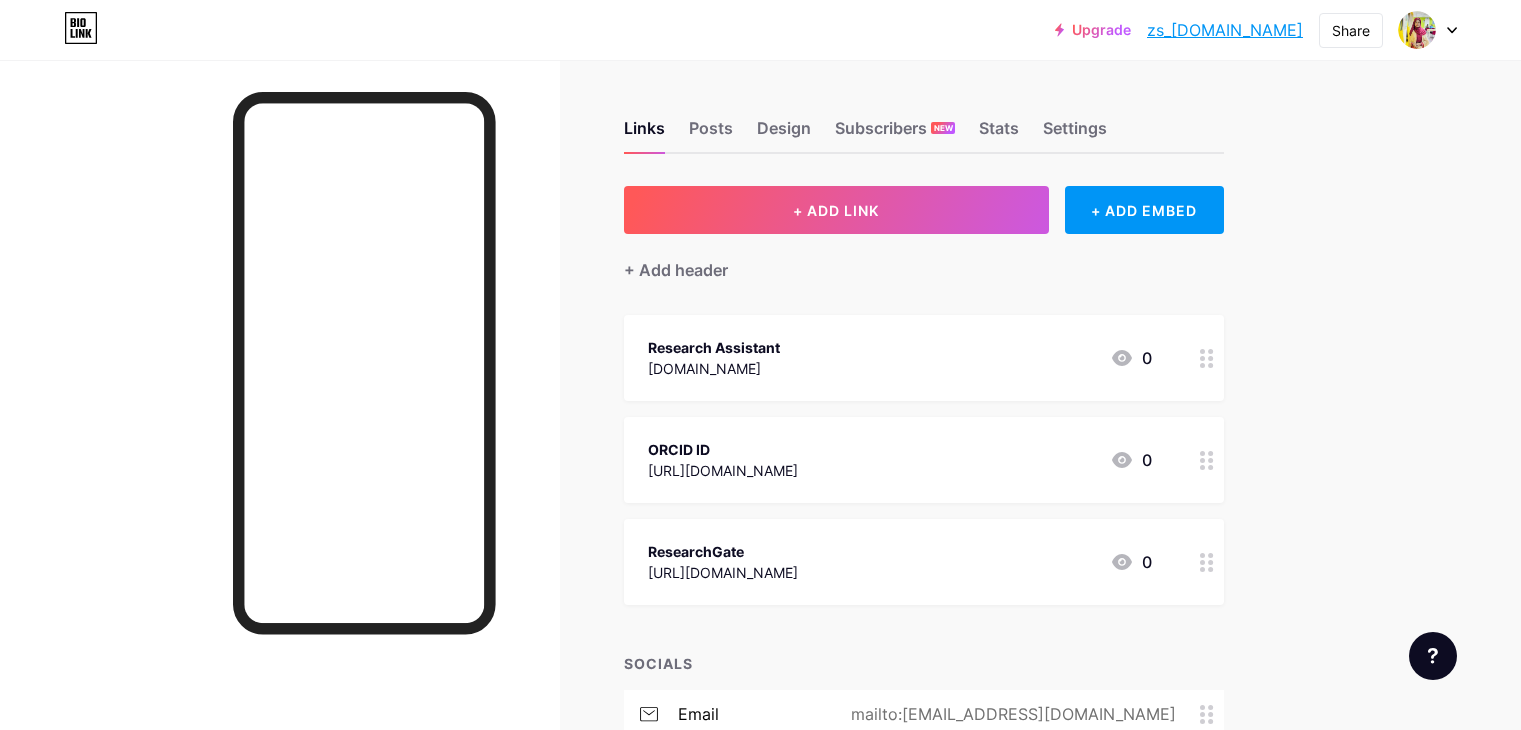 scroll, scrollTop: 0, scrollLeft: 0, axis: both 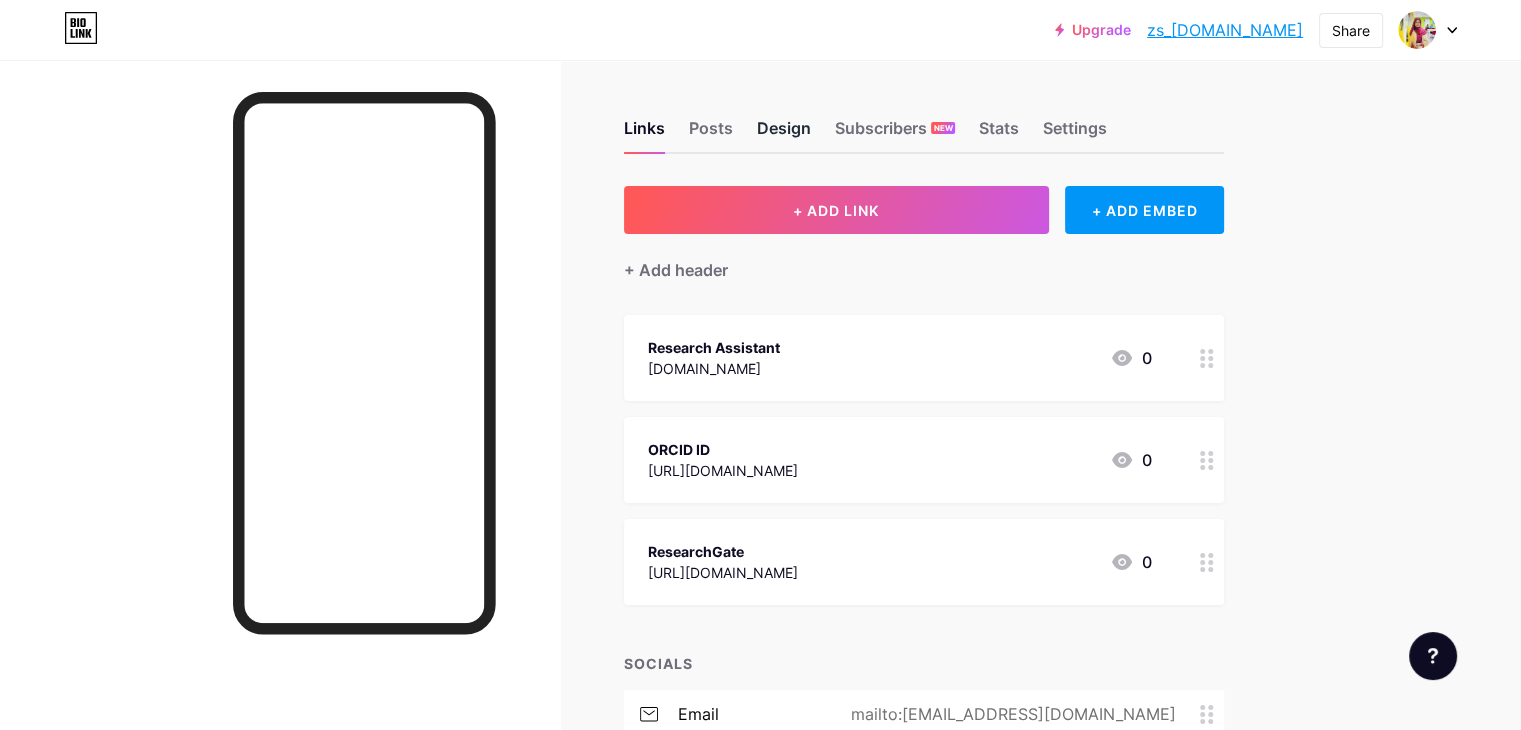 click on "Design" at bounding box center (784, 134) 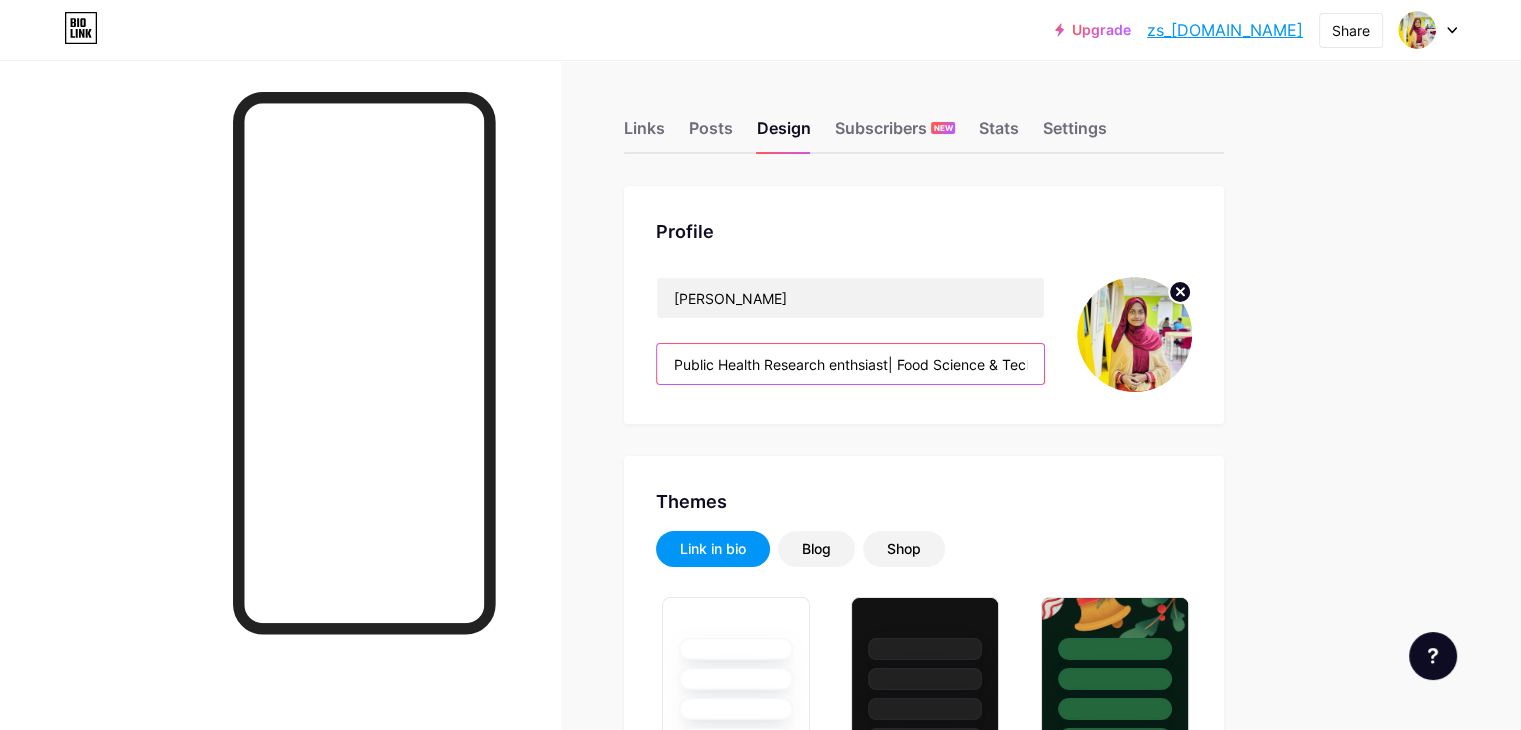 click on "Public Health Research enthsiast| Food Science & Technology Graduate| Research Interest: Public Health, Food and Nutrition, Climate Change, Spatial Epidemiology" at bounding box center [850, 364] 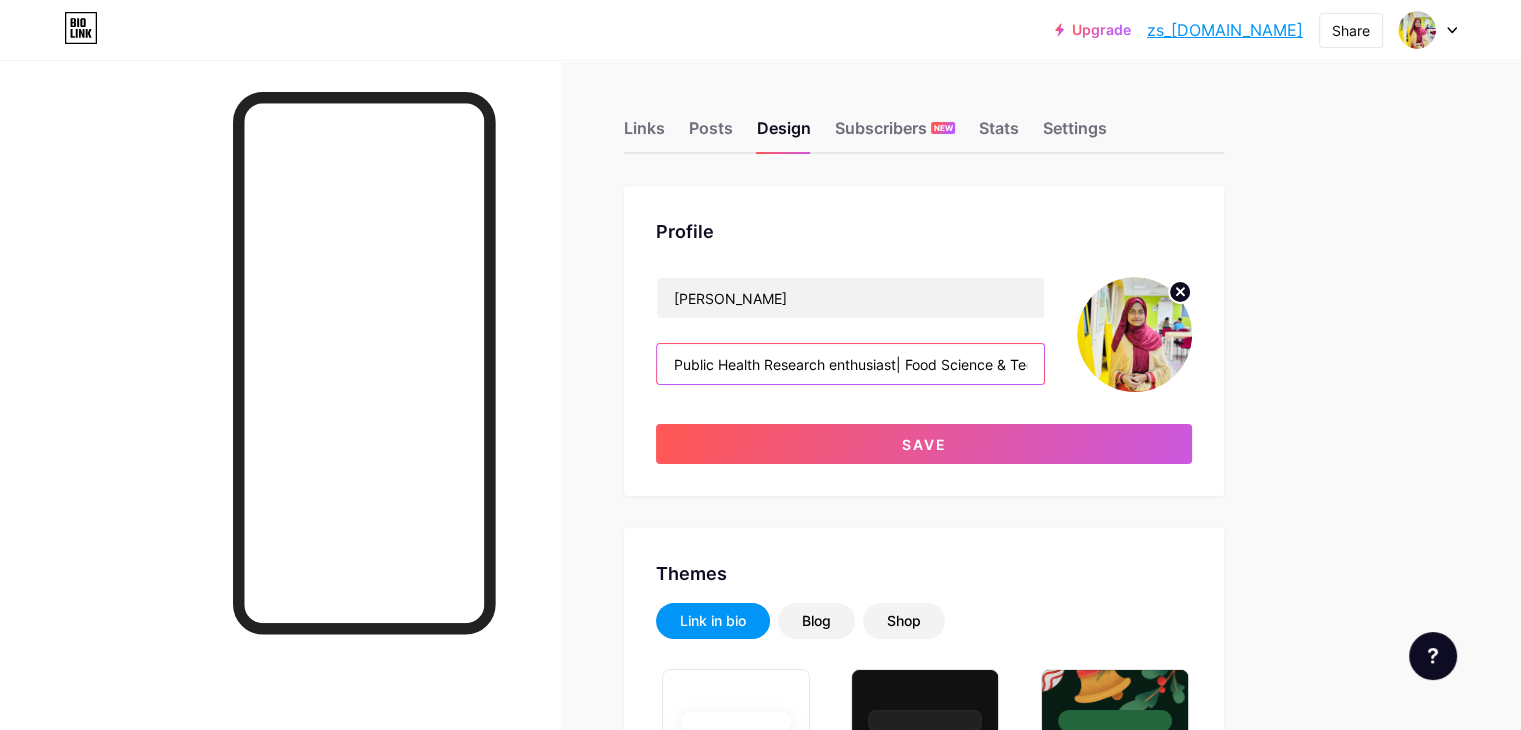 click on "Public Health Research enthusiast| Food Science & Technology Graduate| Research Interest: Public Health, Food and Nutrition, Climate Change, Spatial Epidemiology" at bounding box center (850, 364) 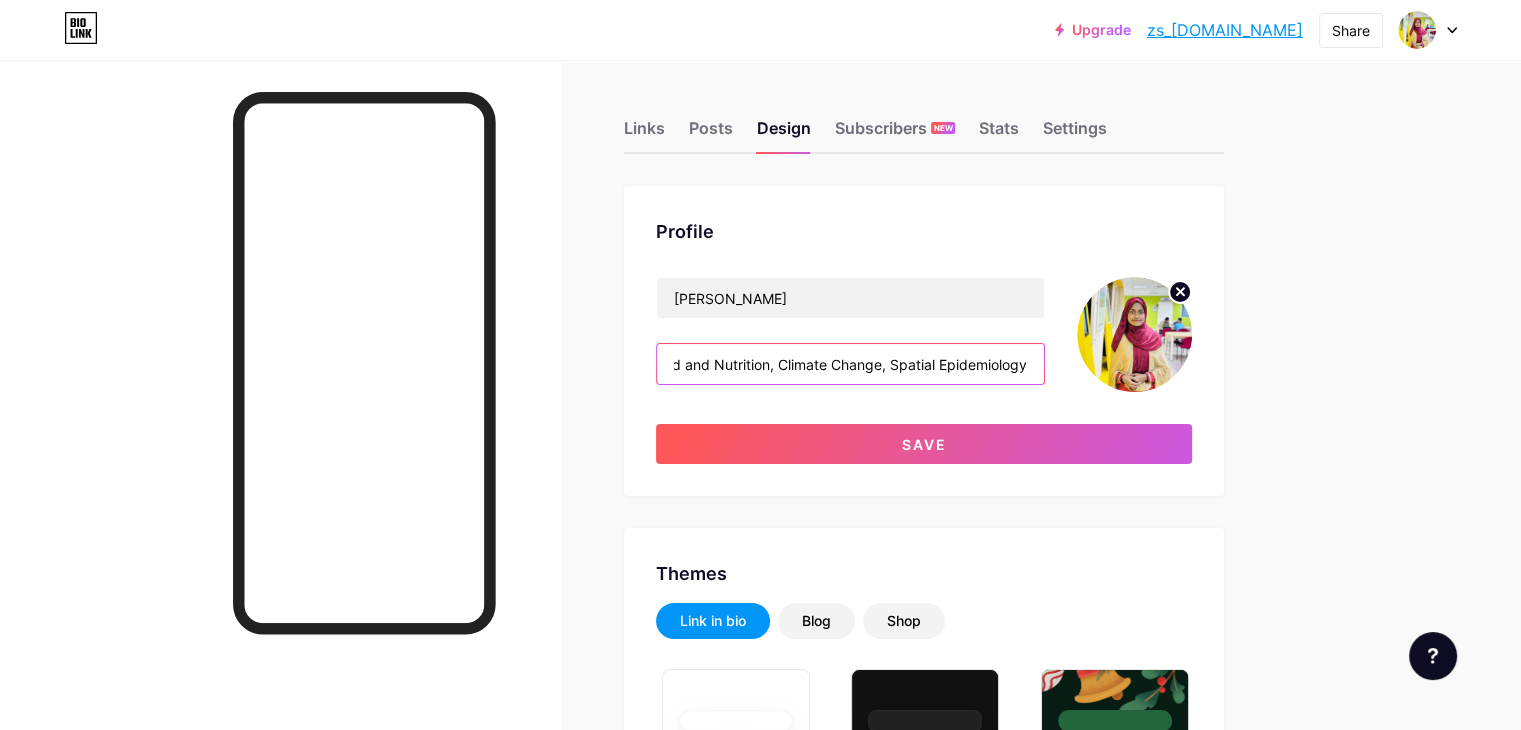 scroll, scrollTop: 0, scrollLeft: 737, axis: horizontal 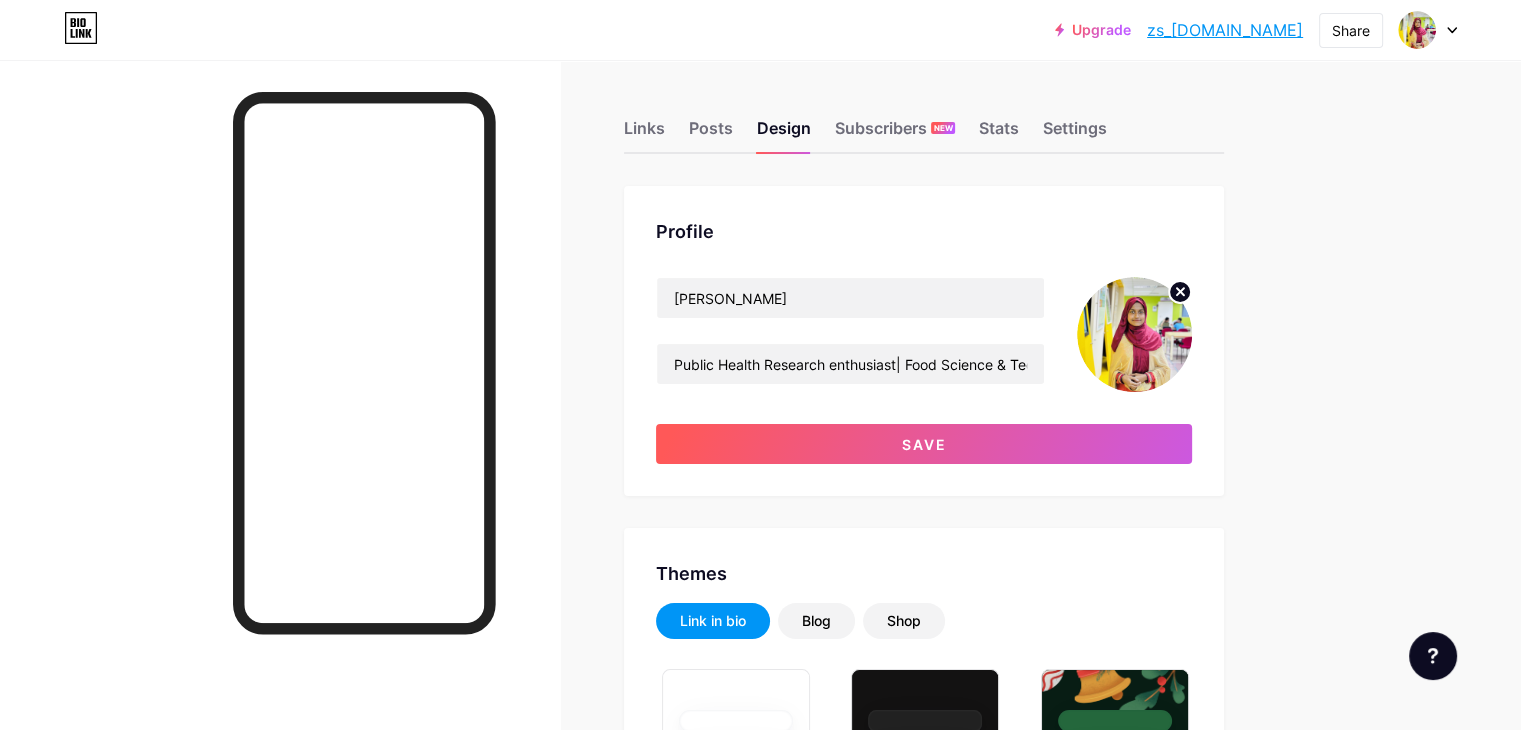 click at bounding box center [1134, 334] 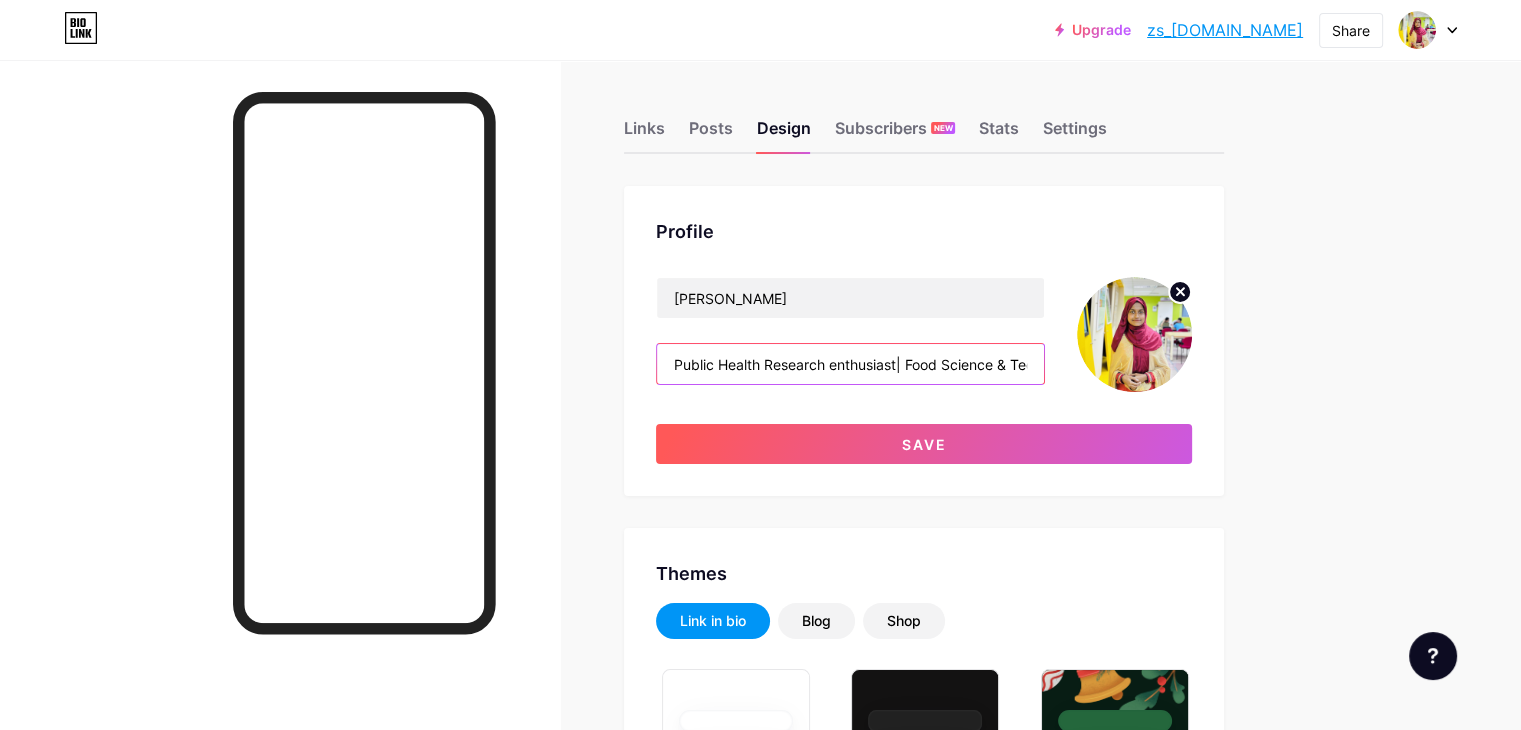 click on "Public Health Research enthusiast| Food Science & Technology Graduate| Research Interest: Public Health, Food and Nutrition, Climate Change, Spatial Epidemiology" at bounding box center (850, 364) 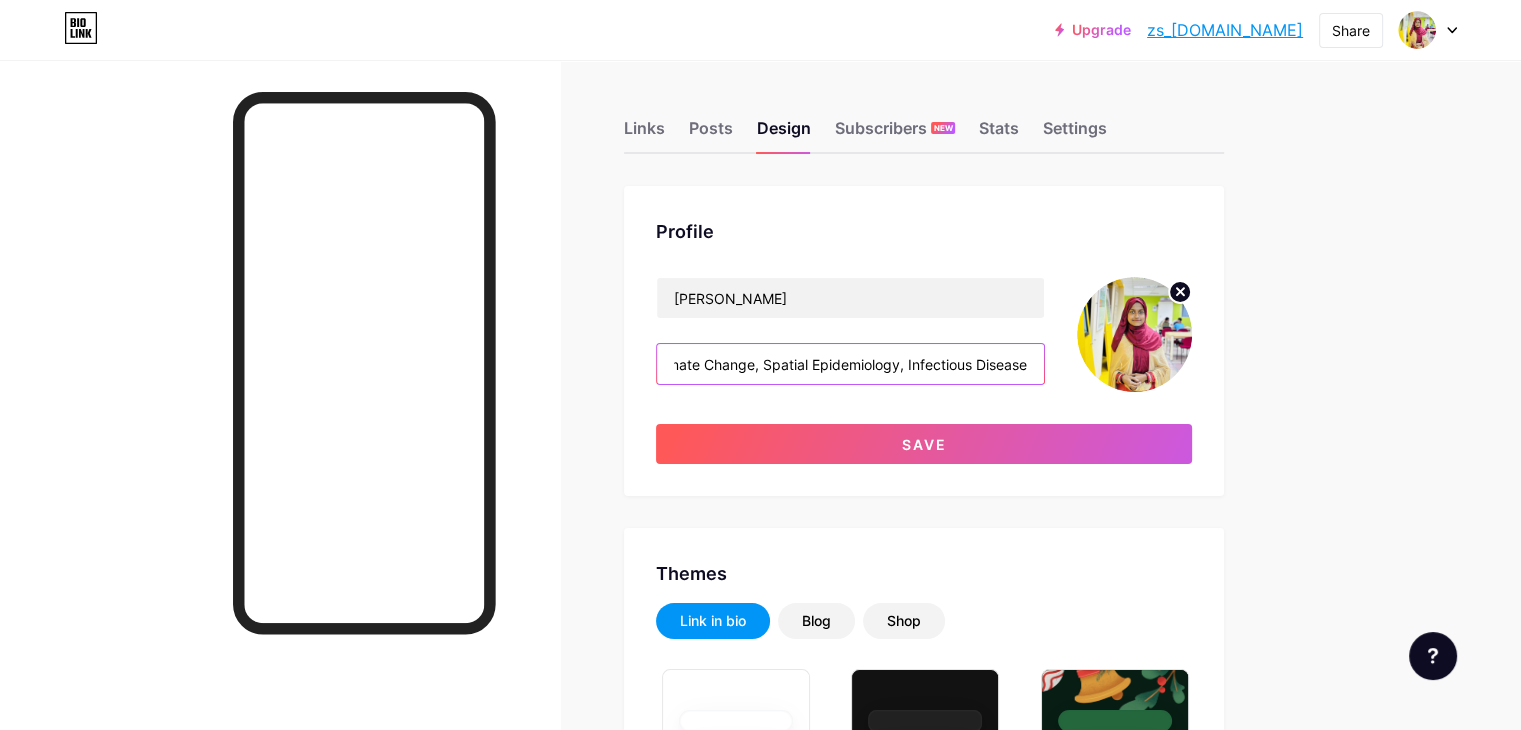 scroll, scrollTop: 0, scrollLeft: 865, axis: horizontal 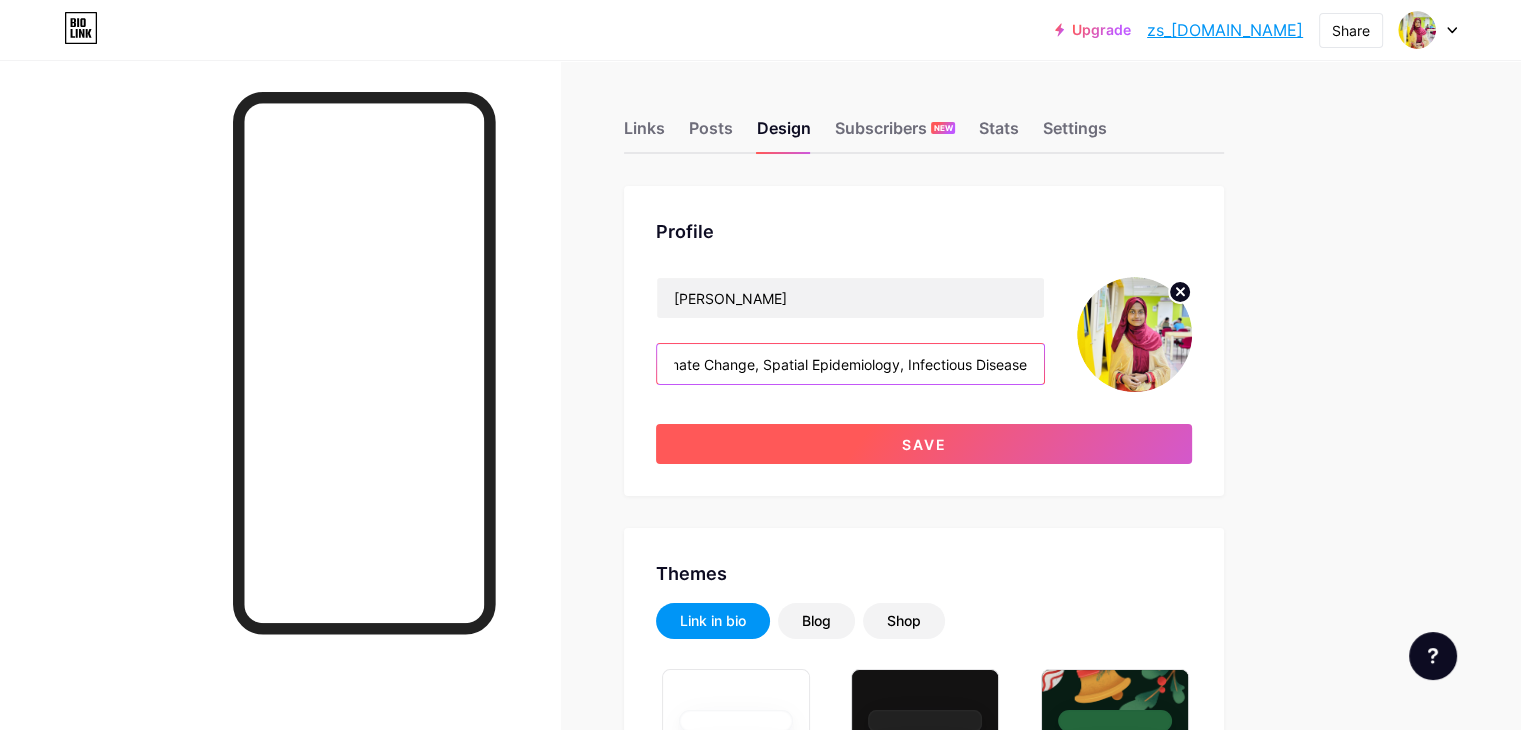 type on "Public Health Research enthusiast| Food Science & Technology Graduate| Research Interest: Public Health, Food and Nutrition, Climate Change, Spatial Epidemiology, Infectious Disease" 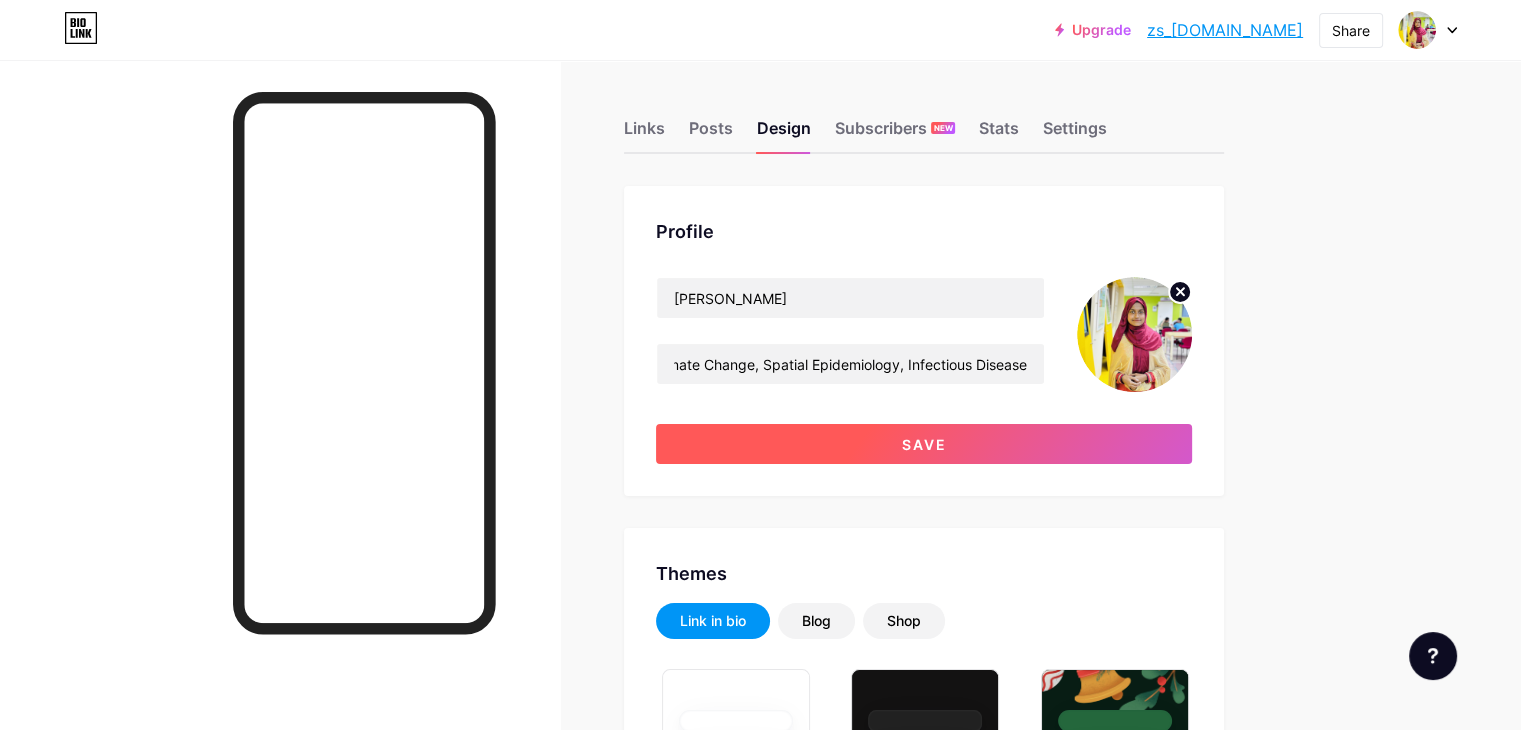 scroll, scrollTop: 0, scrollLeft: 0, axis: both 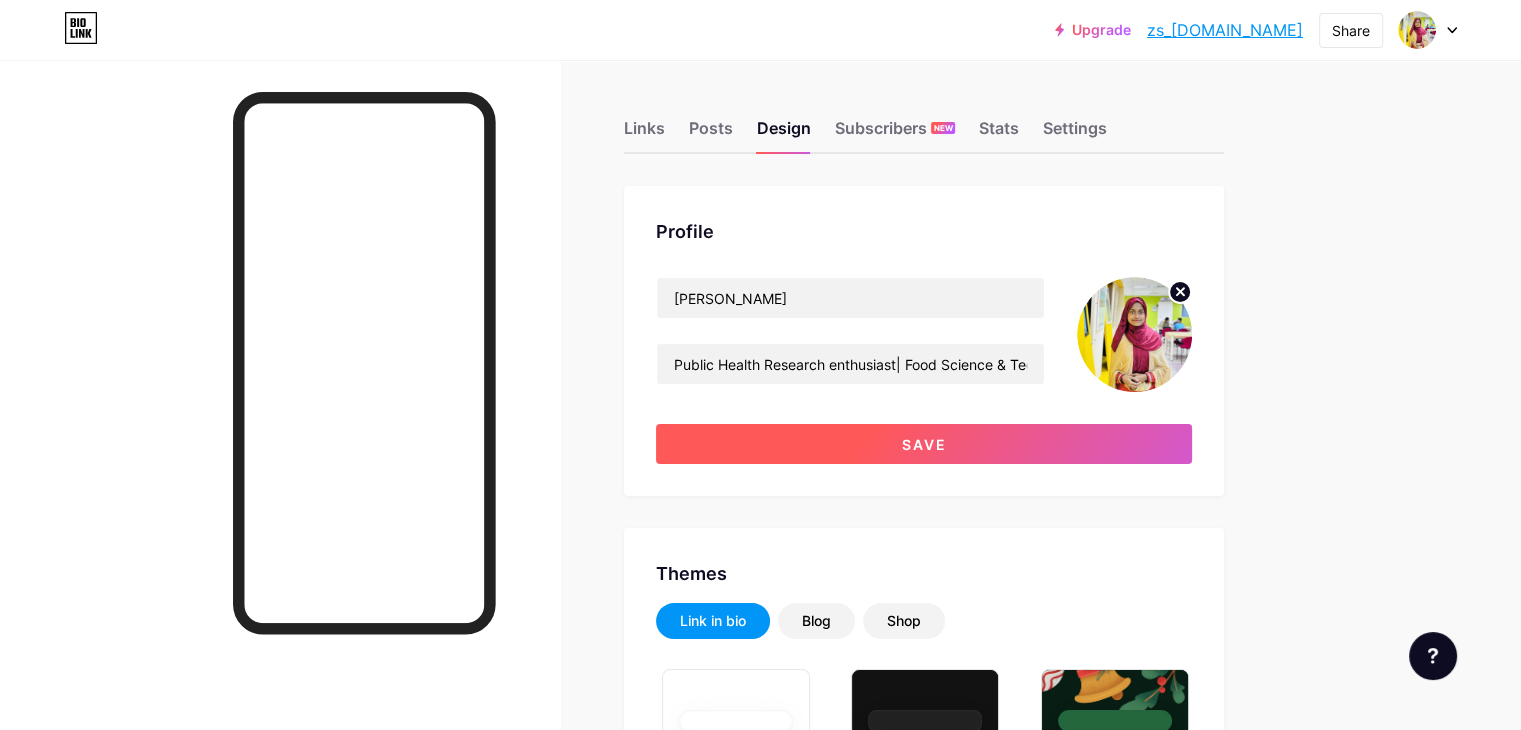 click on "Save" at bounding box center [924, 444] 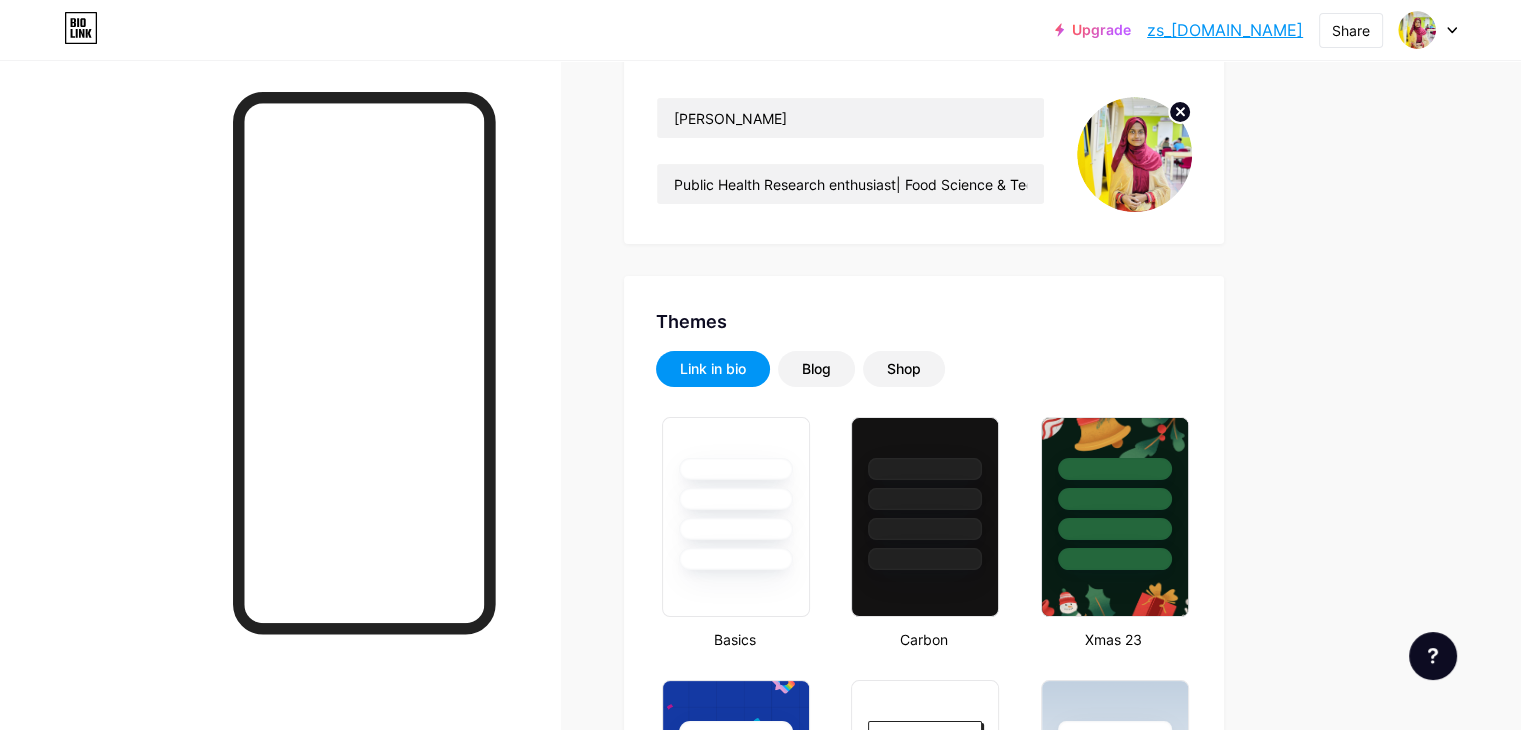 scroll, scrollTop: 200, scrollLeft: 0, axis: vertical 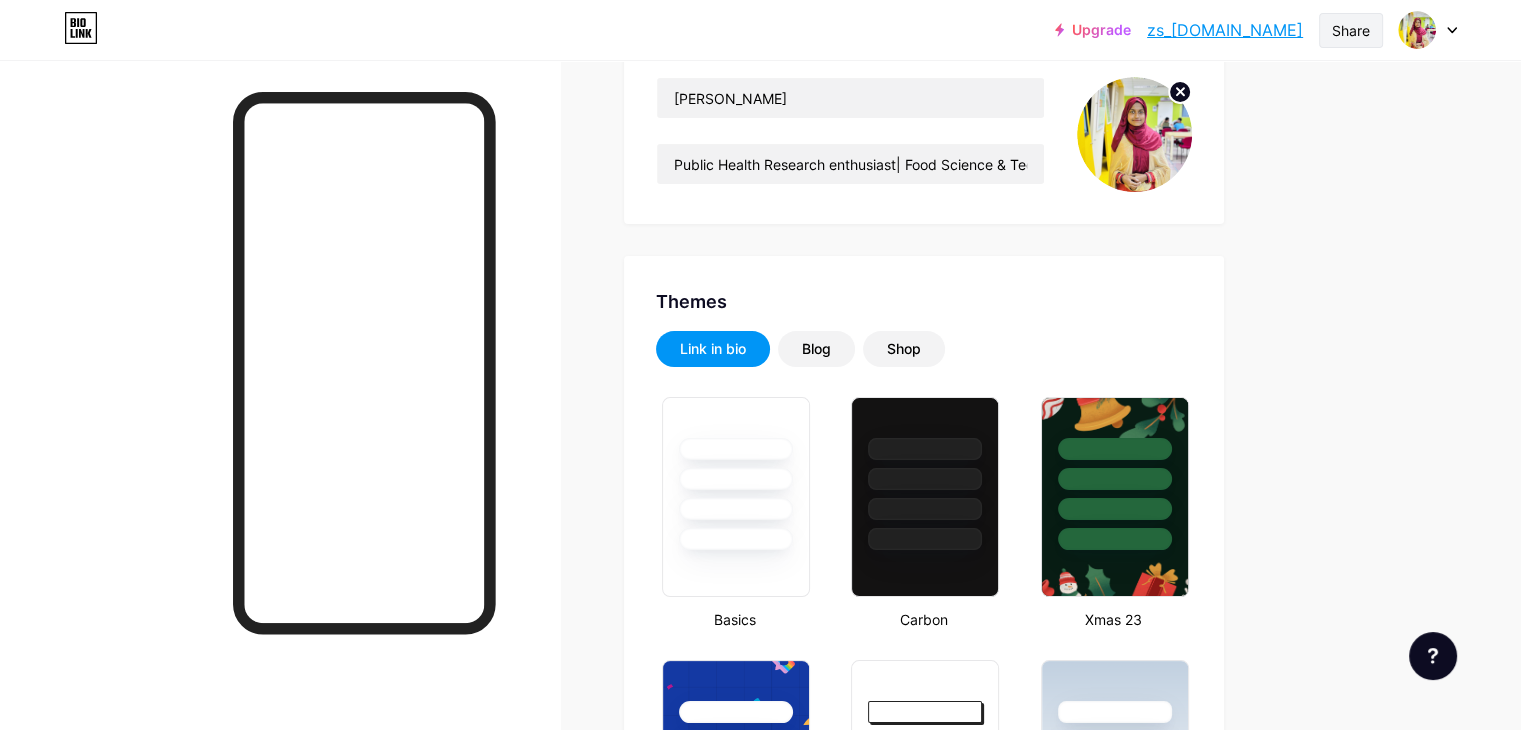 click on "Share" at bounding box center [1351, 30] 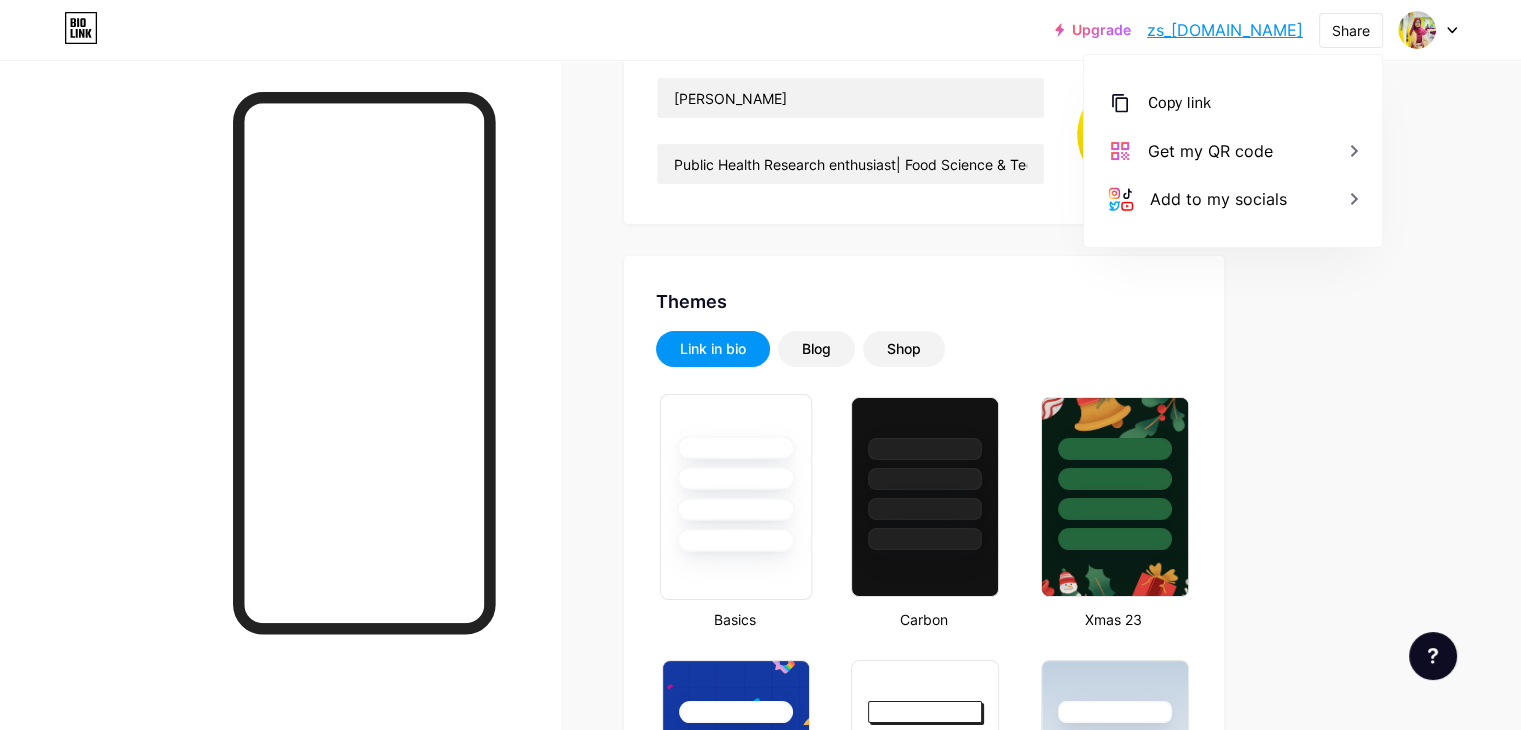 click at bounding box center [736, 473] 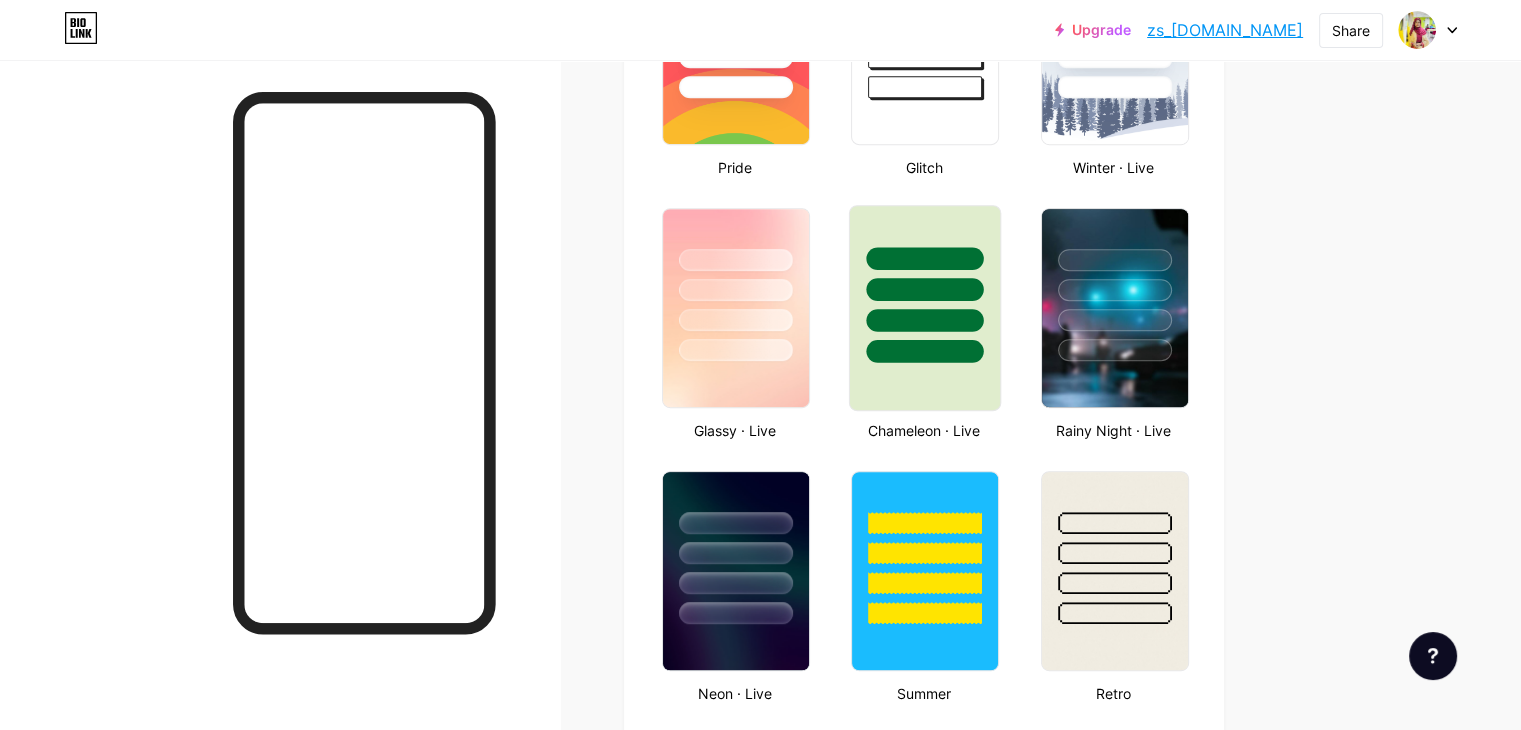 scroll, scrollTop: 1100, scrollLeft: 0, axis: vertical 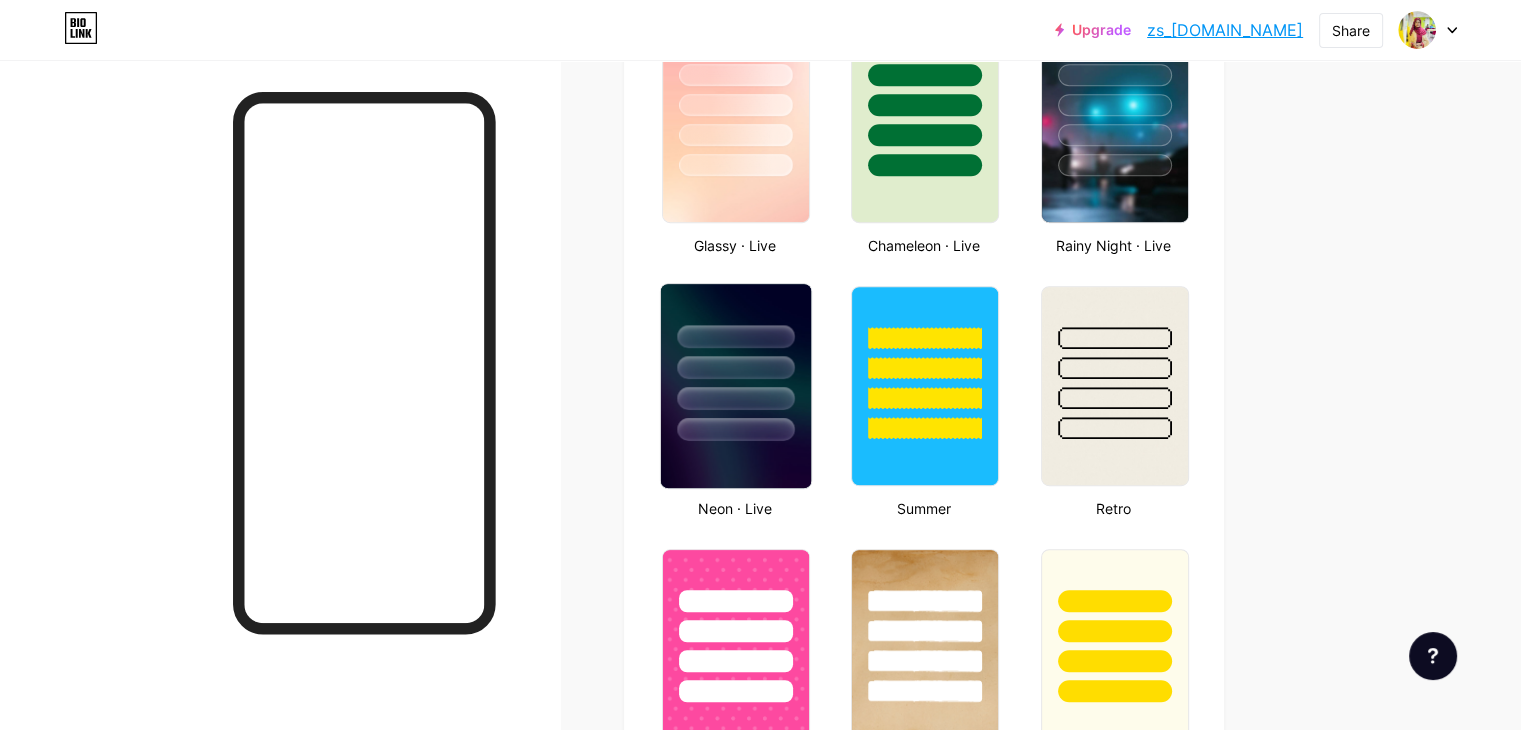 click at bounding box center [736, 386] 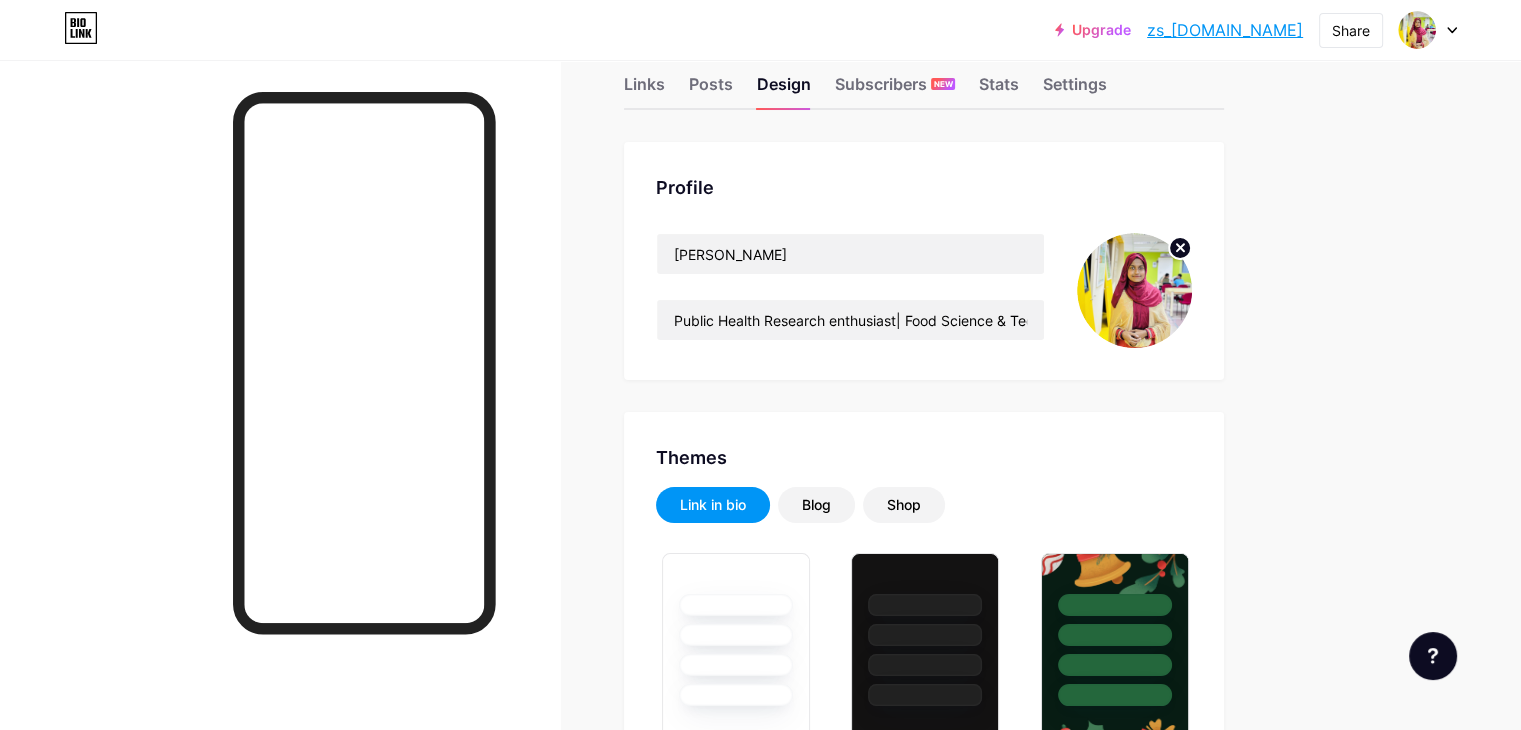 scroll, scrollTop: 0, scrollLeft: 0, axis: both 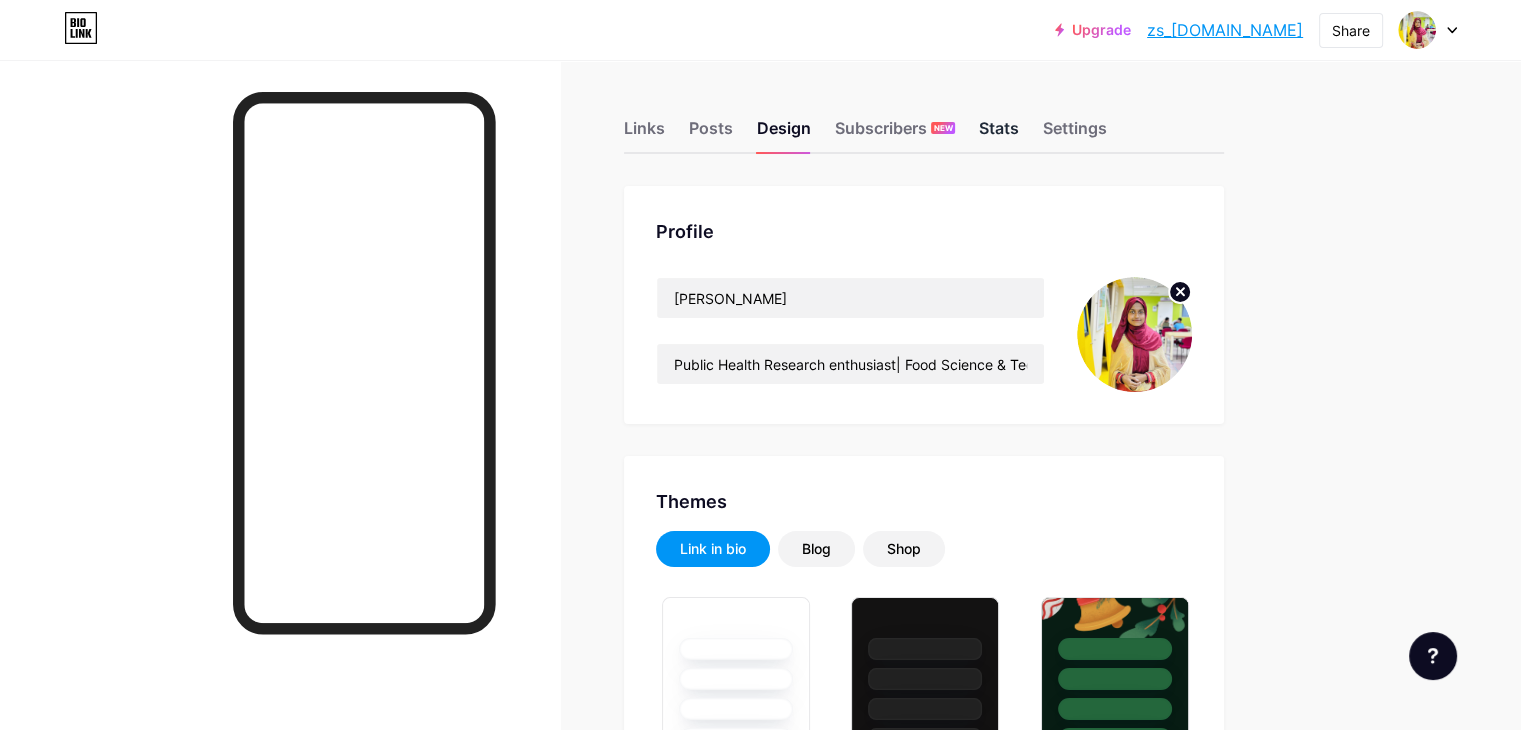 click on "Stats" at bounding box center [999, 134] 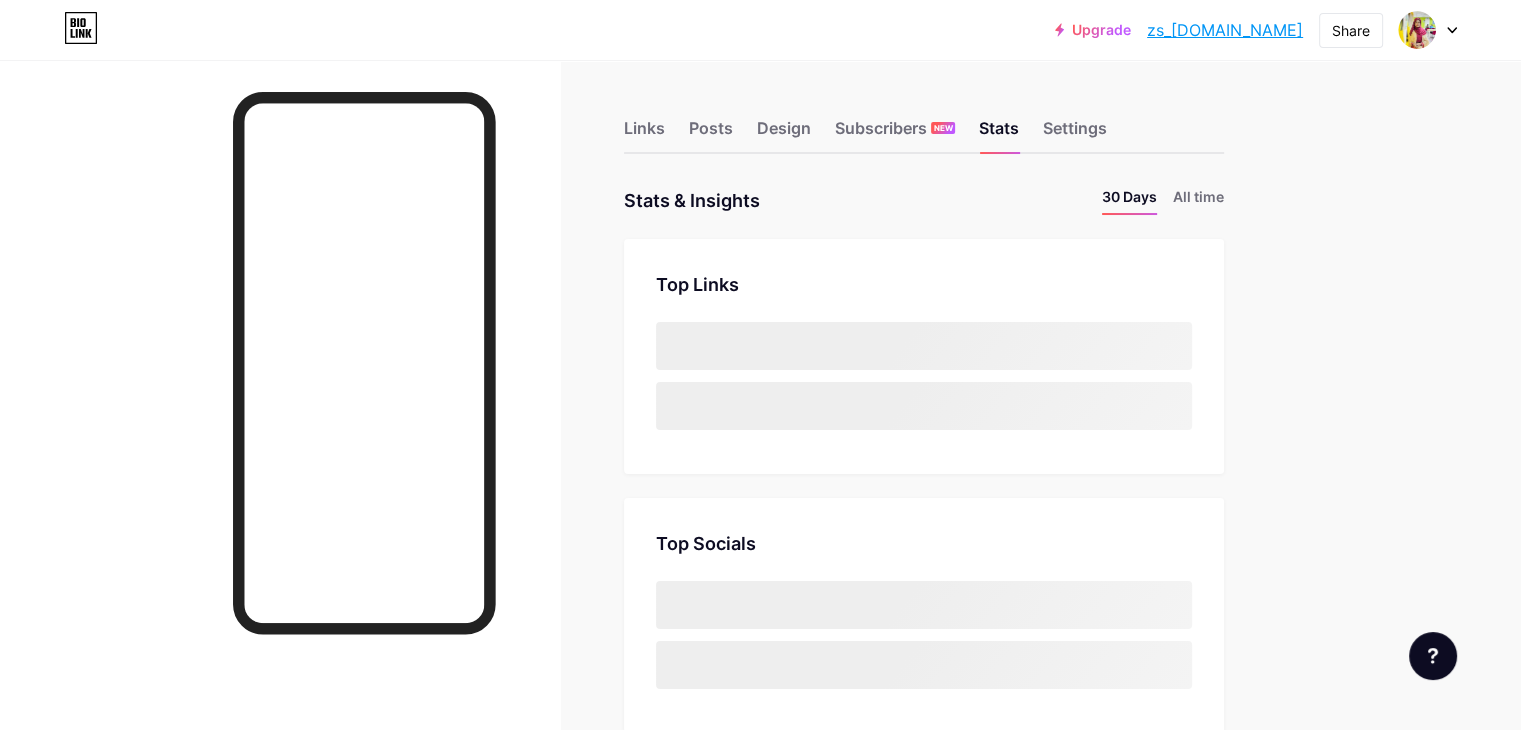 scroll, scrollTop: 999270, scrollLeft: 998479, axis: both 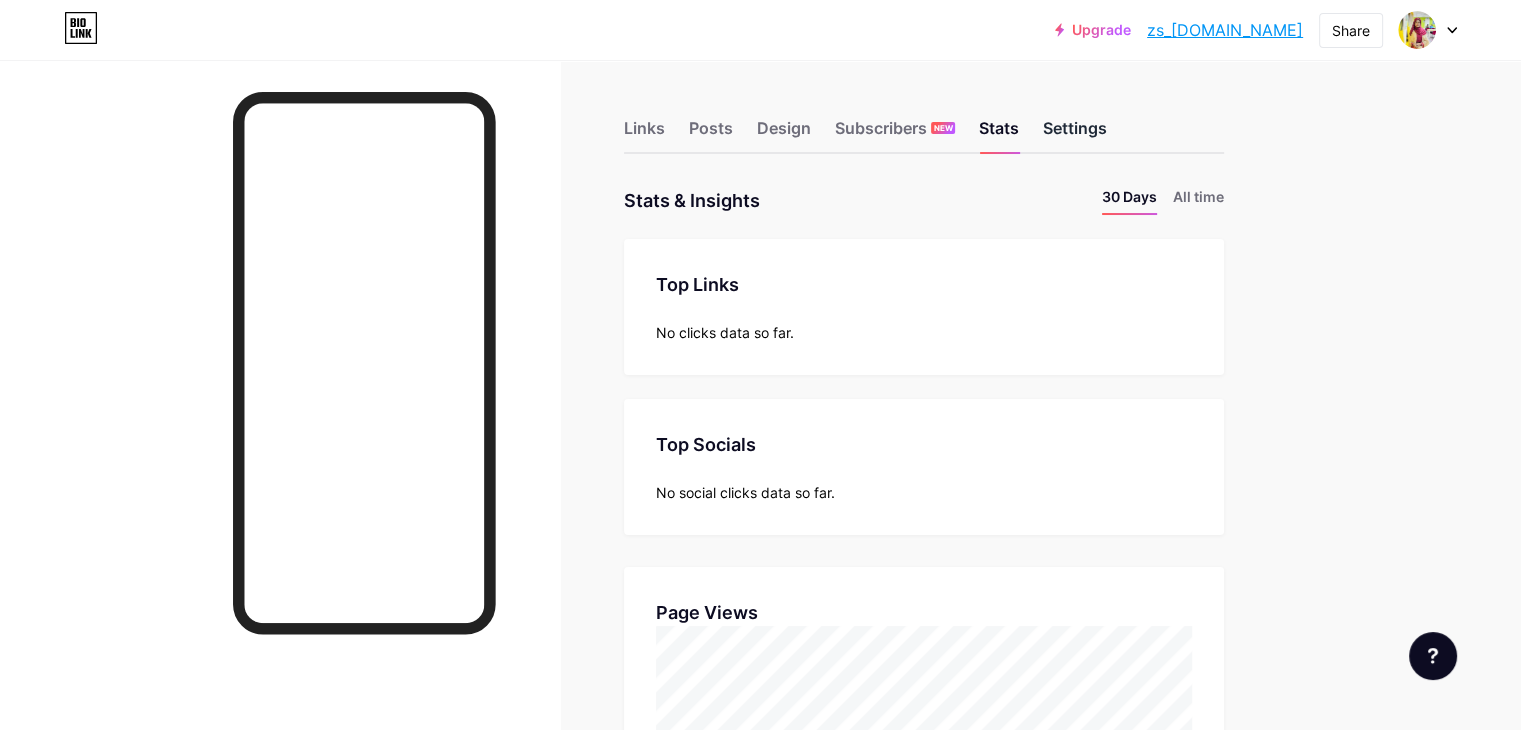 click on "Settings" at bounding box center (1075, 134) 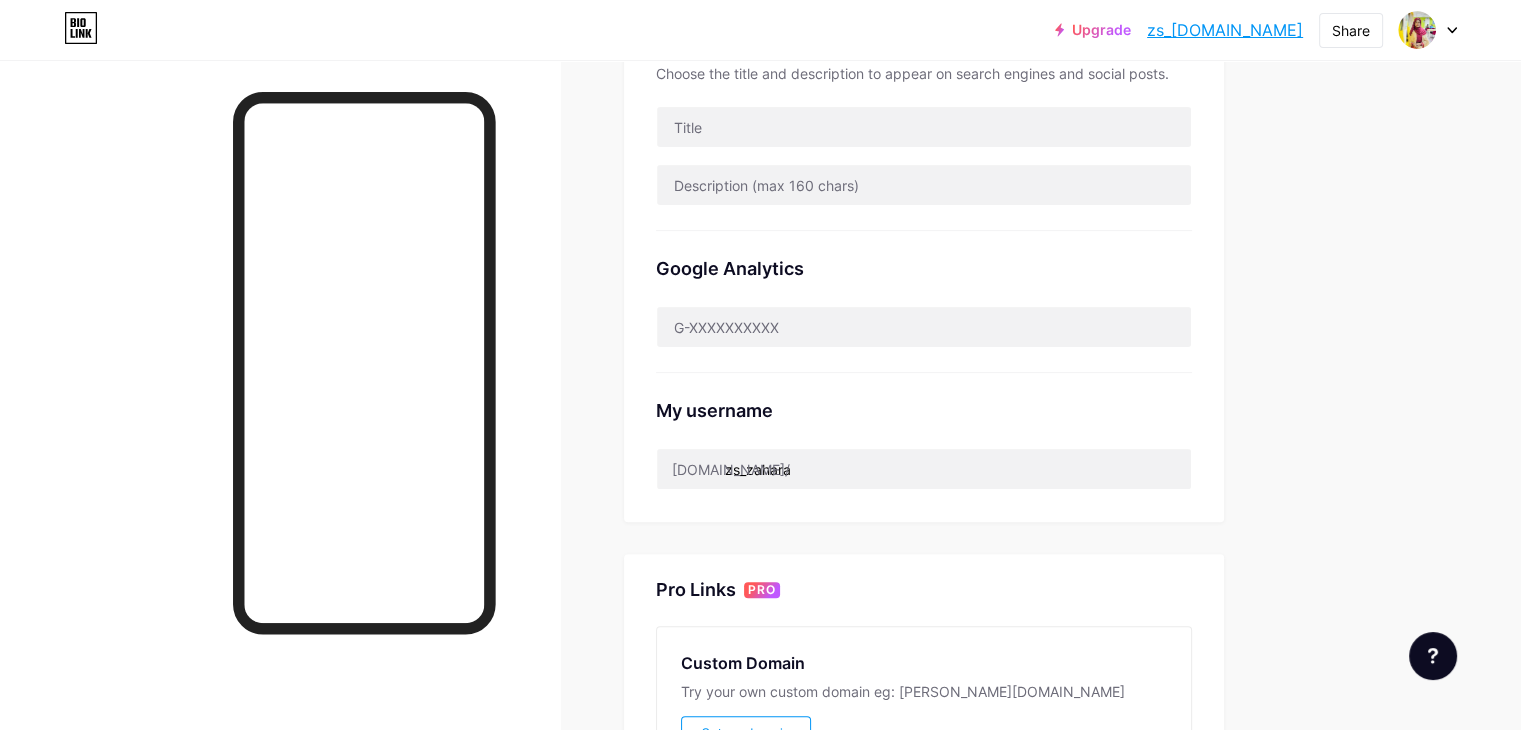 scroll, scrollTop: 500, scrollLeft: 0, axis: vertical 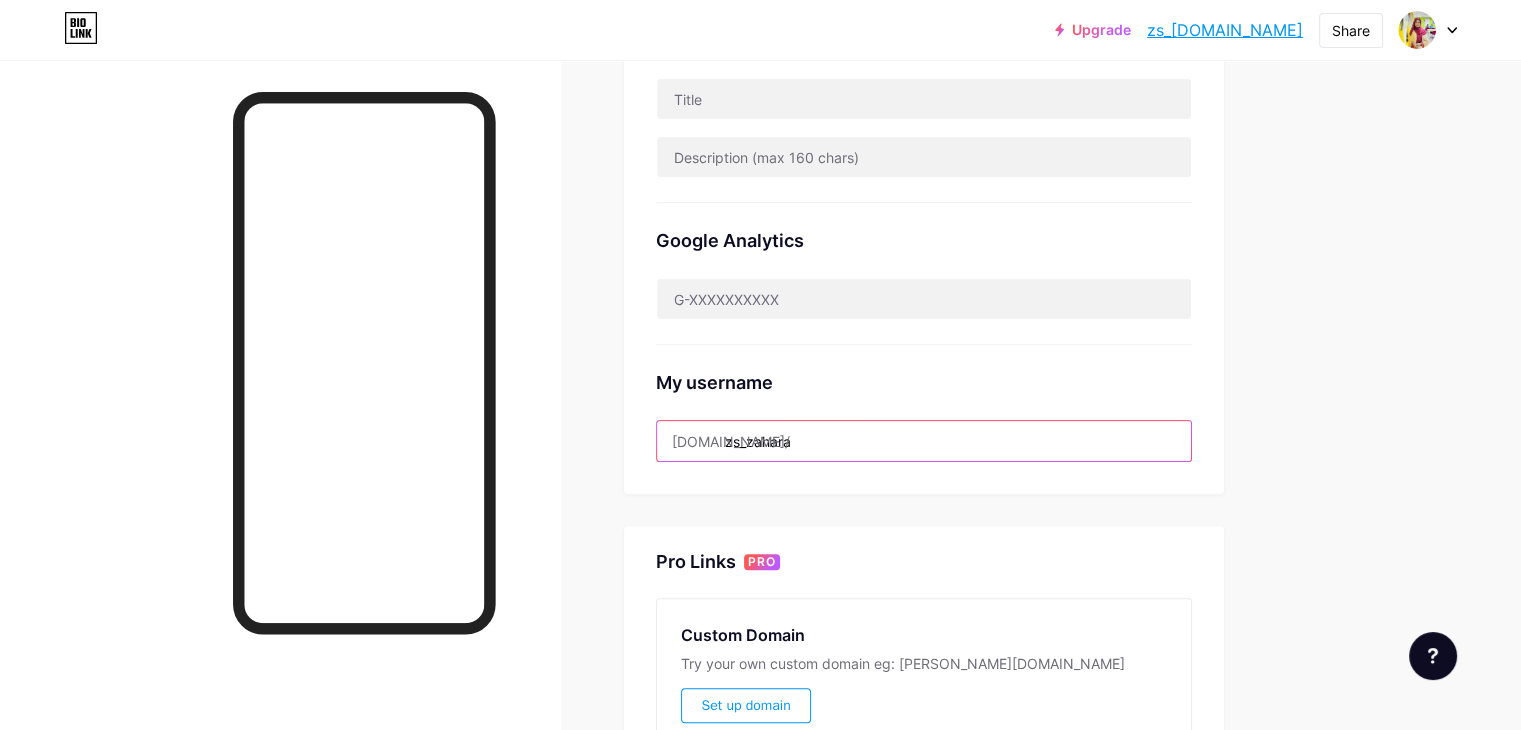 click on "zs_zahara" at bounding box center (924, 441) 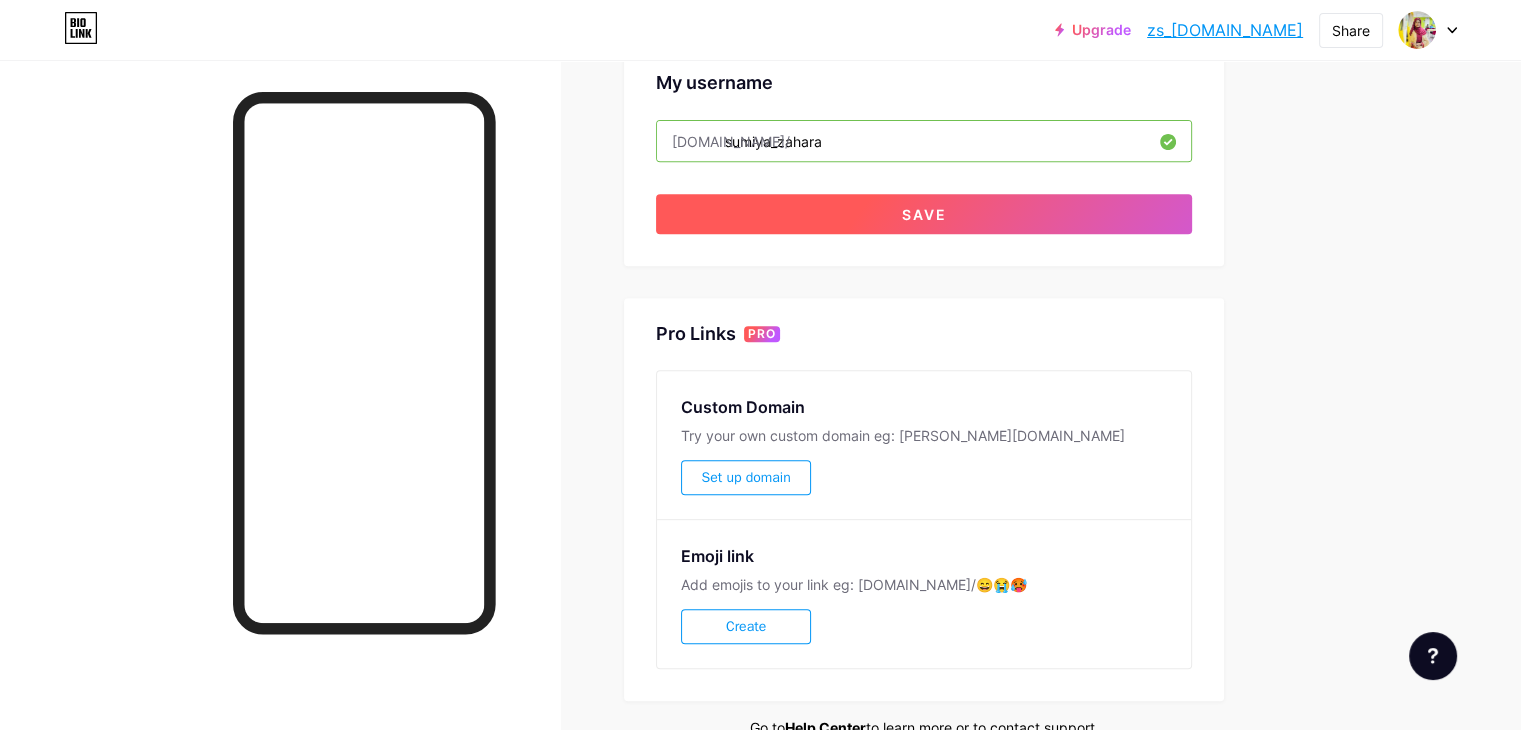type on "sumiya_zahara" 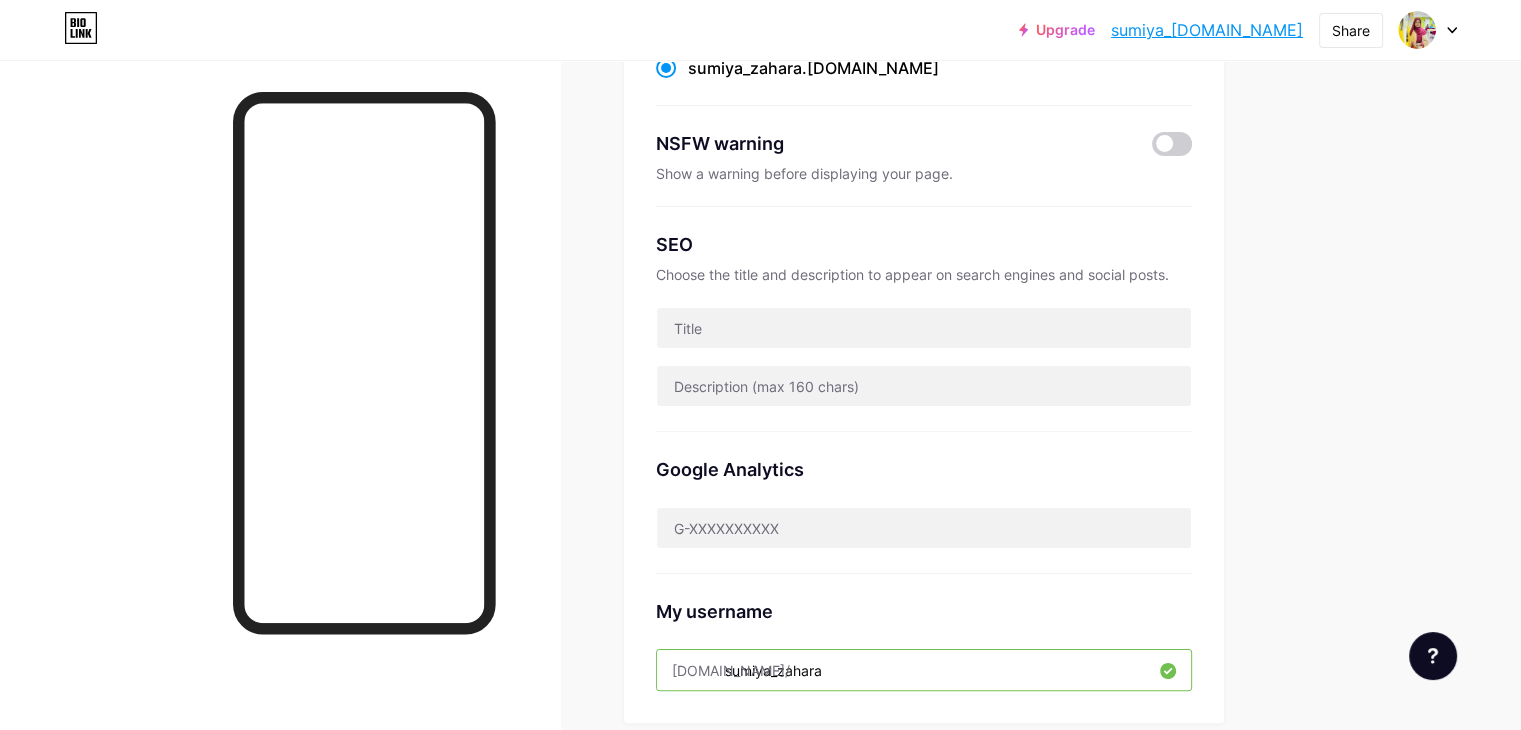 scroll, scrollTop: 0, scrollLeft: 0, axis: both 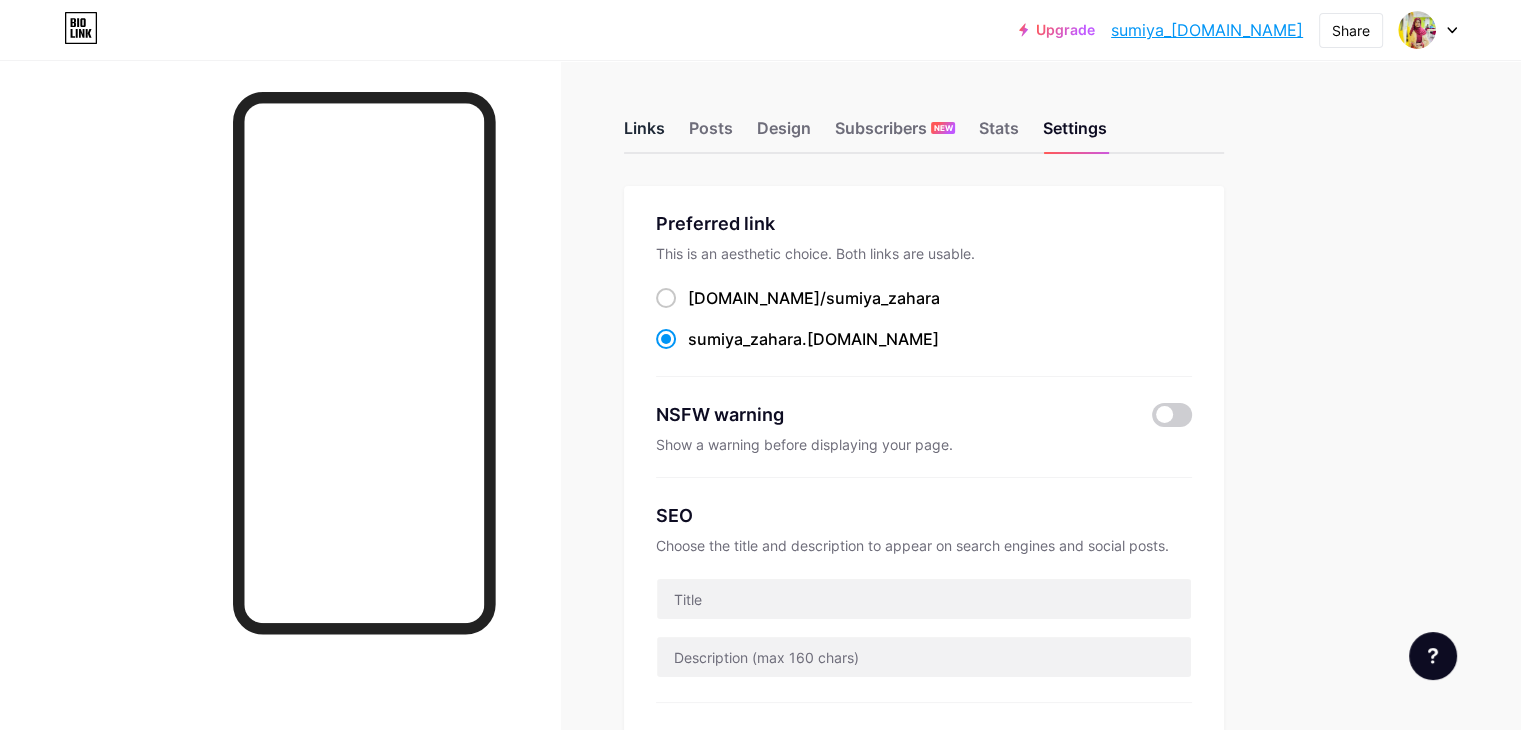 click on "Links" at bounding box center (644, 134) 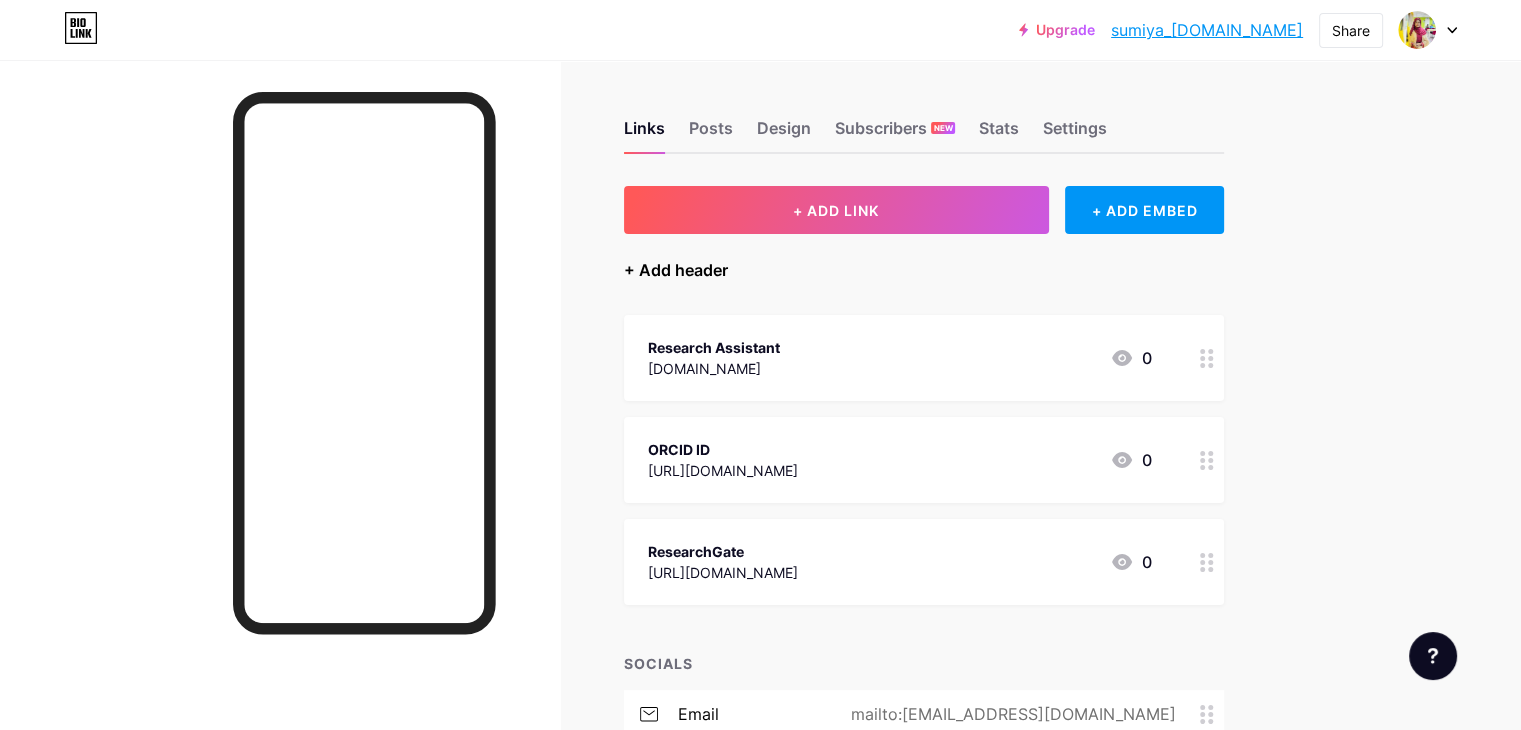 click on "+ Add header" at bounding box center (676, 270) 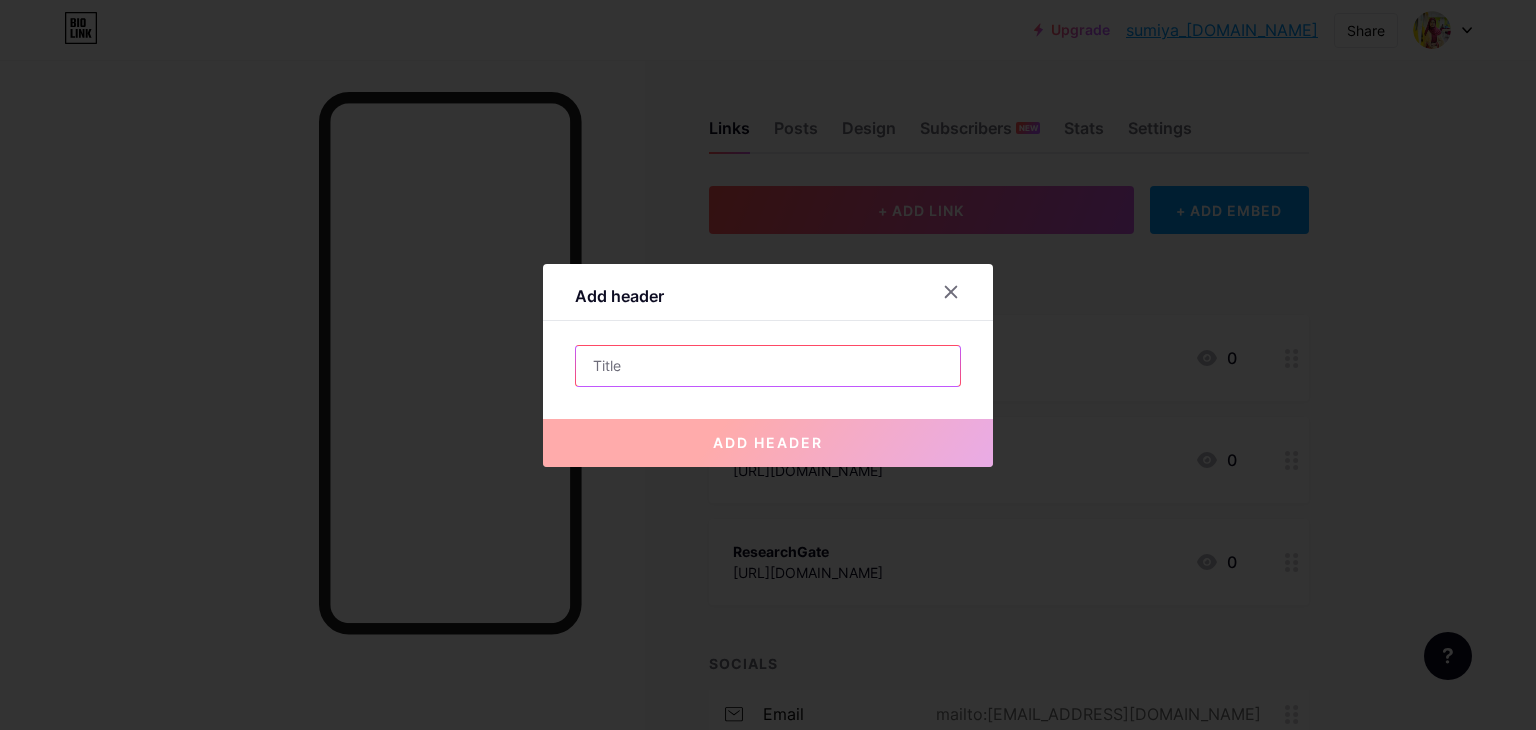 click at bounding box center (768, 366) 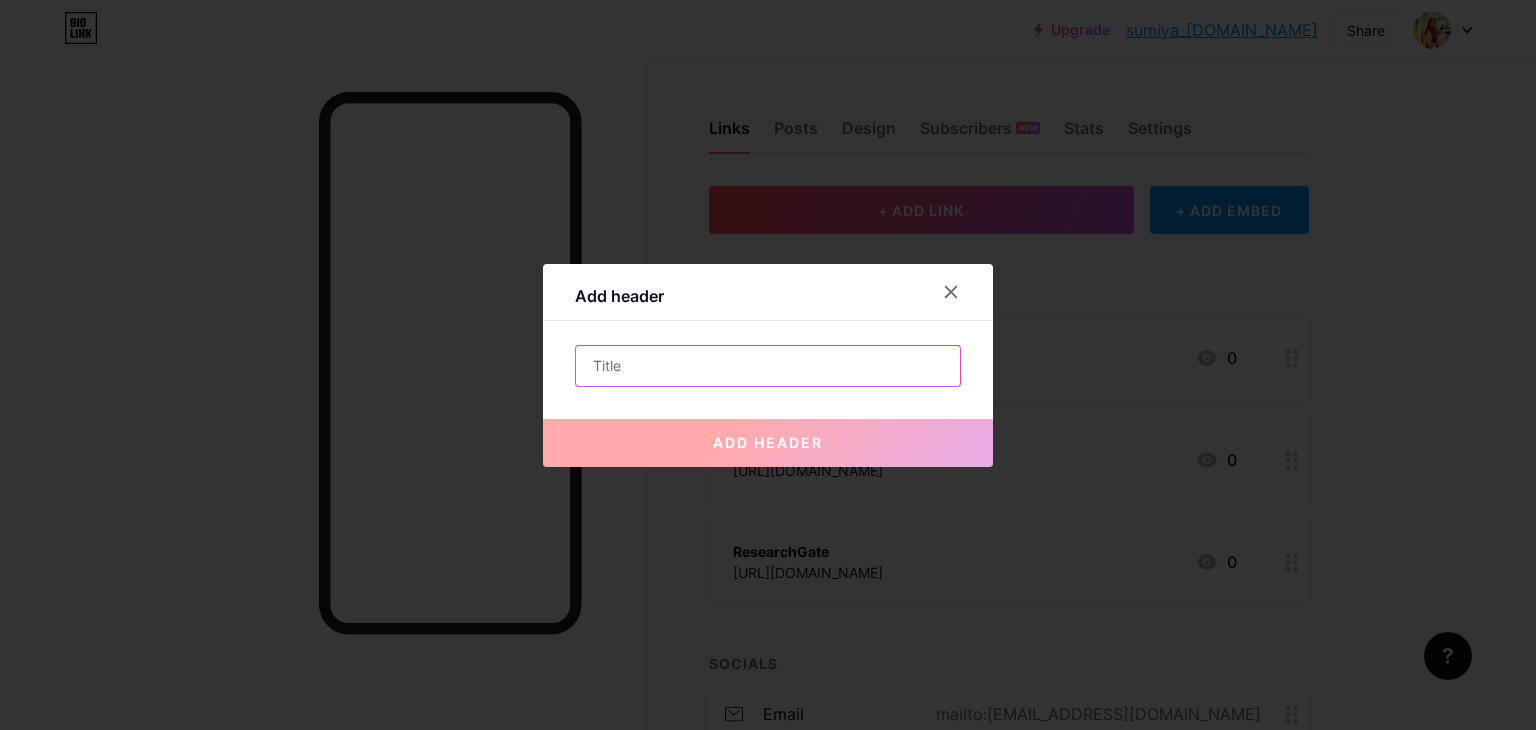 type on "Affiliations" 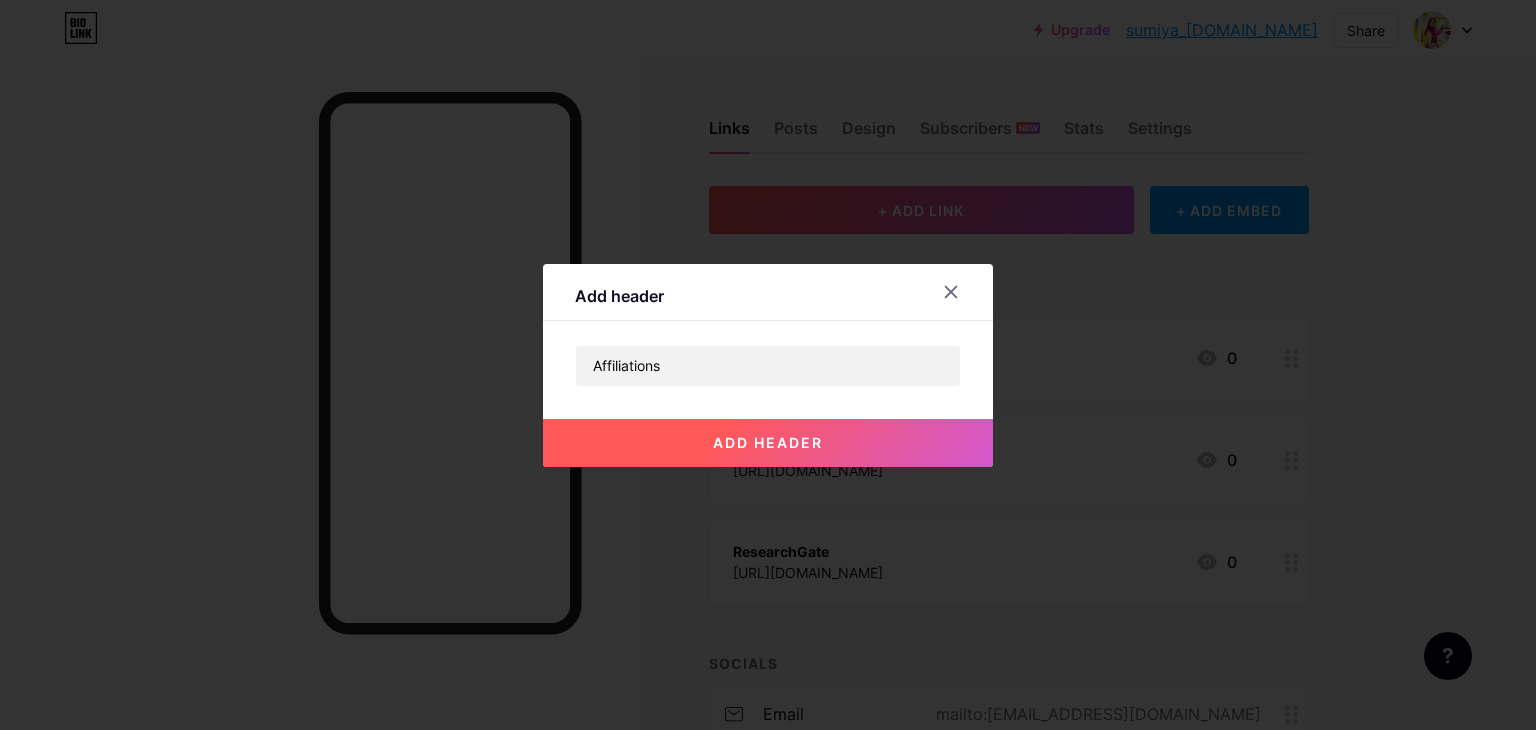 click on "add header" at bounding box center (768, 443) 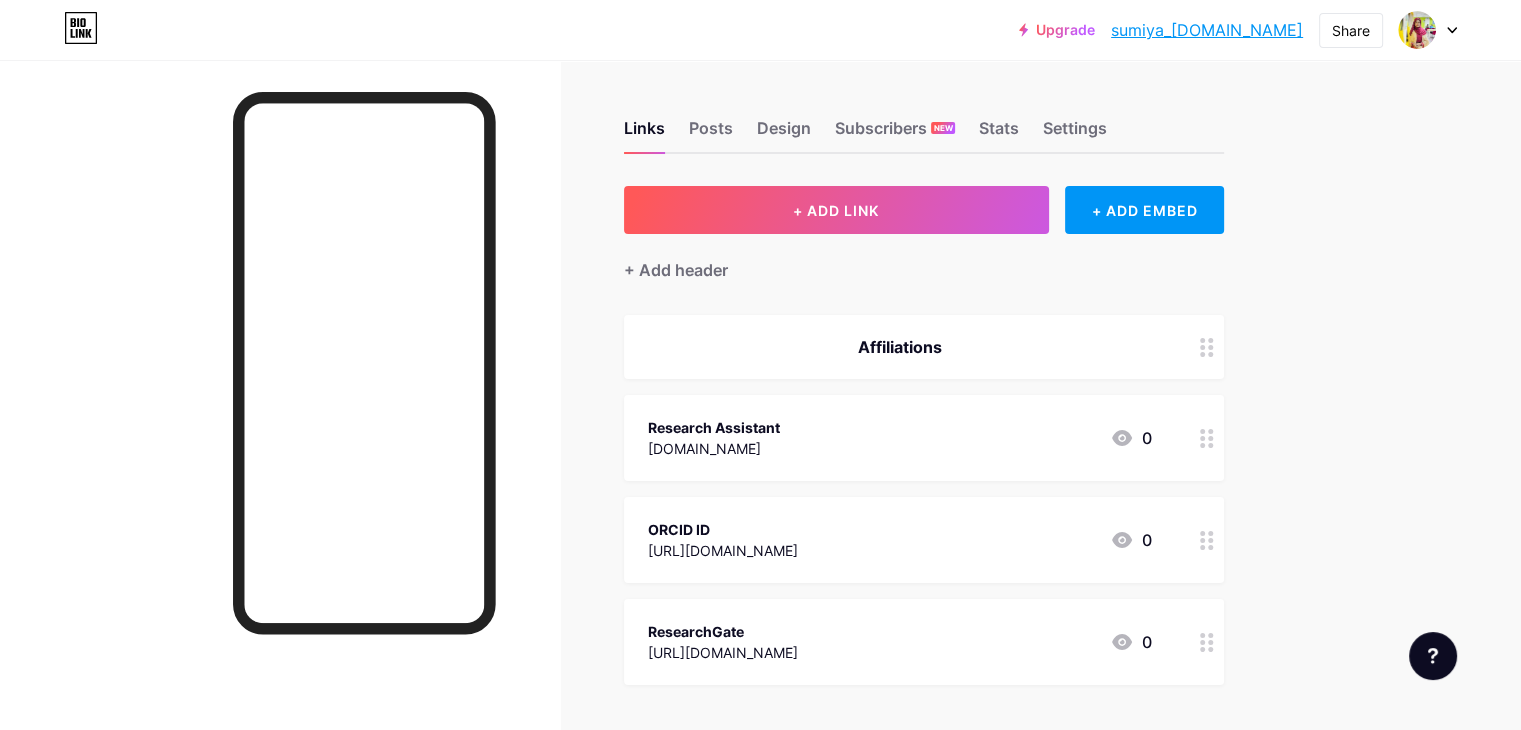 click on "ORCID ID
[URL][DOMAIN_NAME]
0" at bounding box center [924, 540] 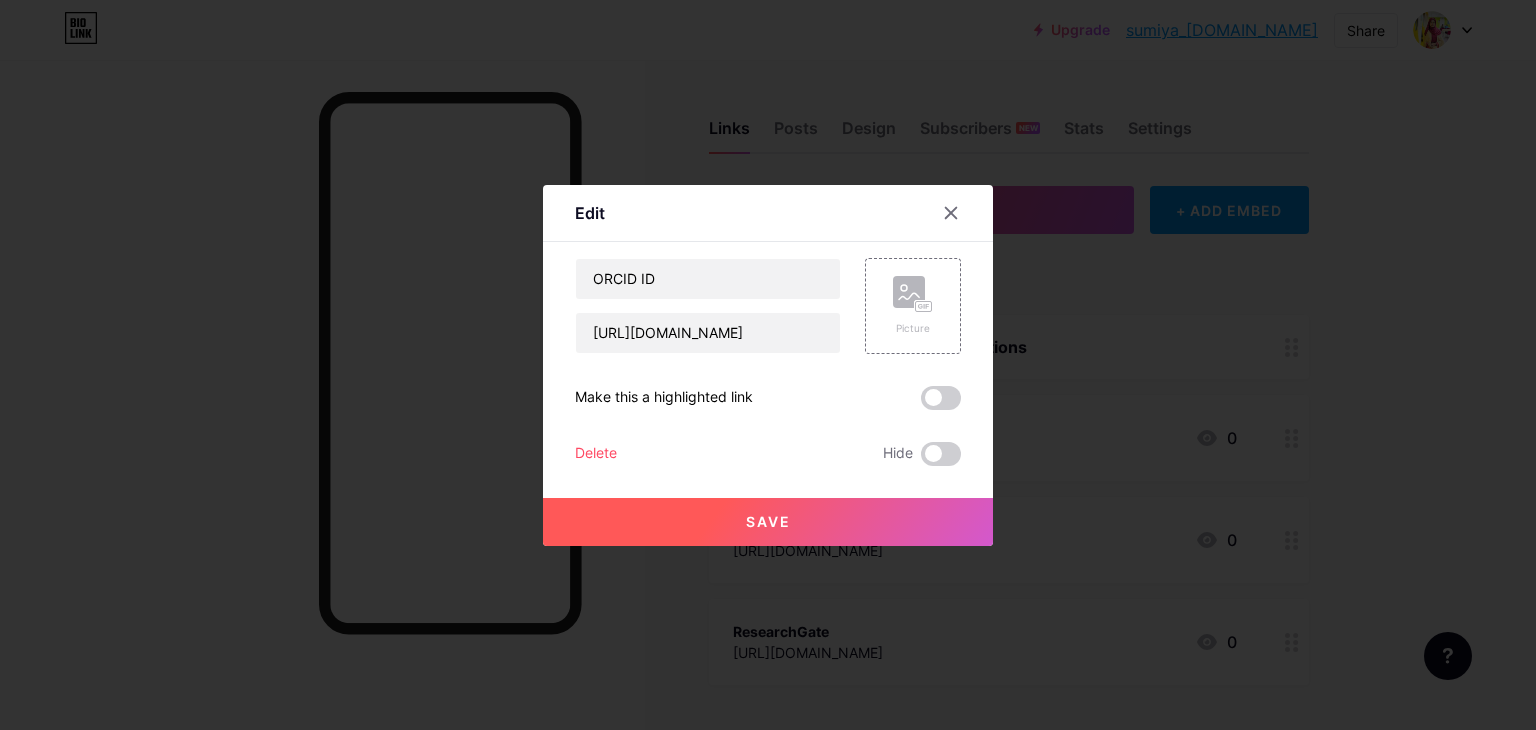 click at bounding box center (768, 365) 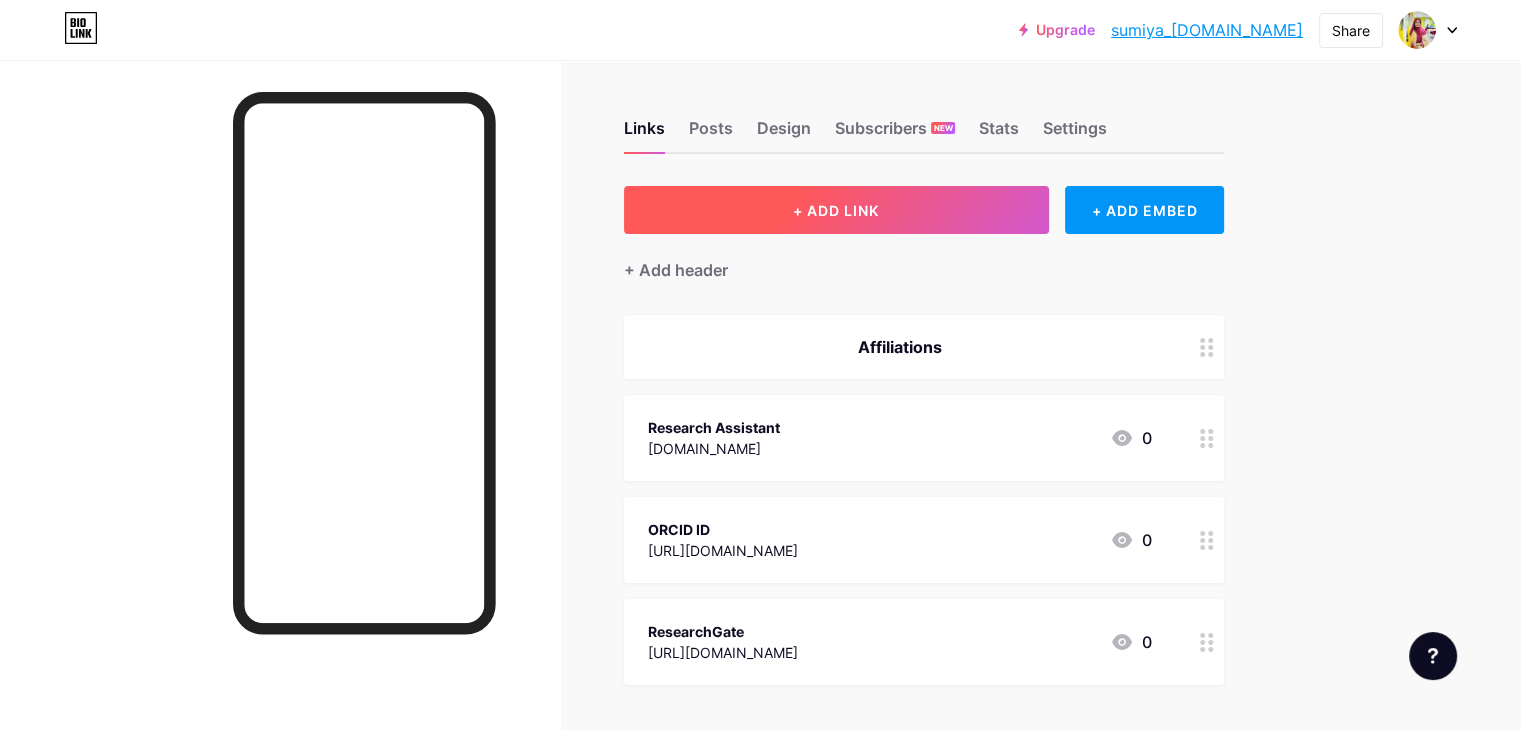 click on "+ ADD LINK" at bounding box center (836, 210) 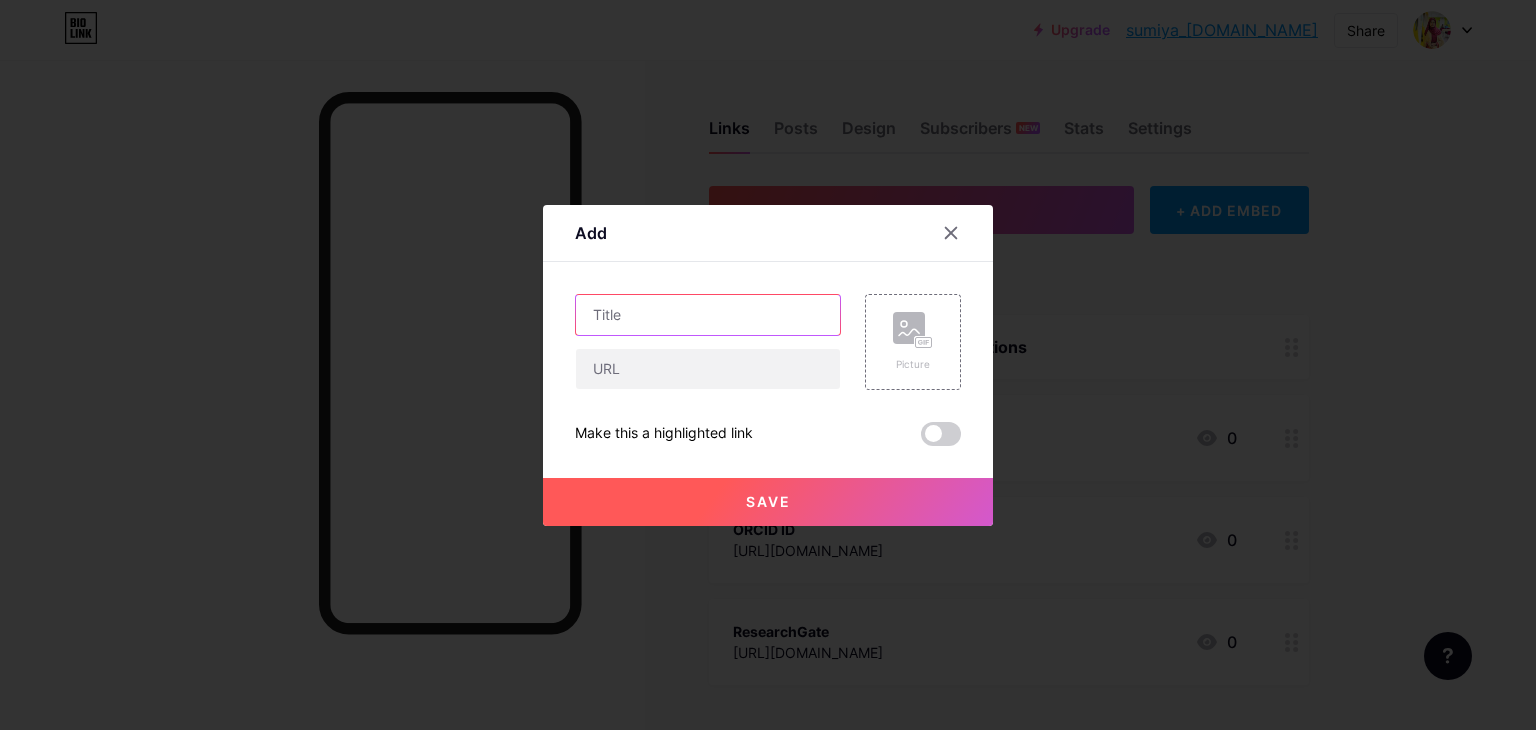 click at bounding box center [708, 315] 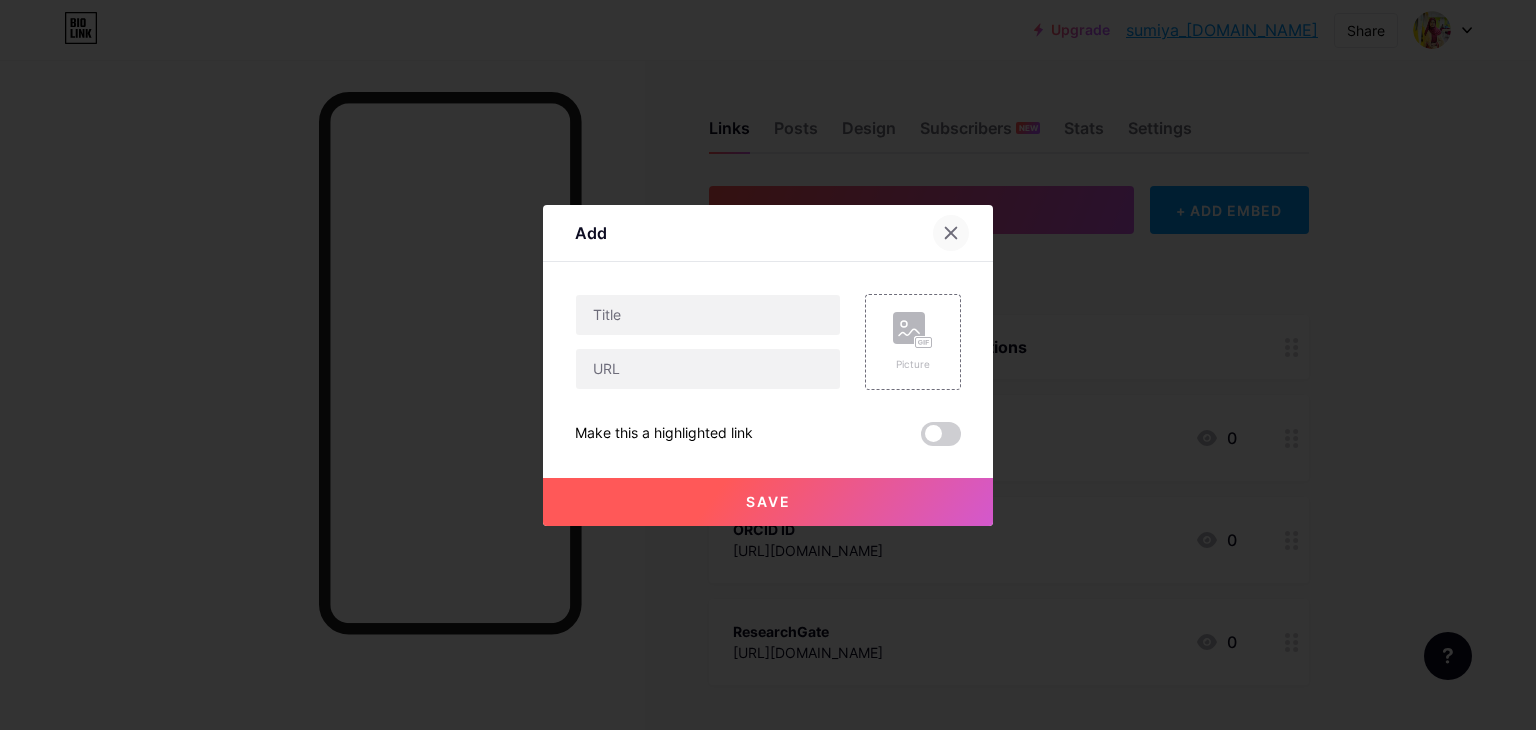 click 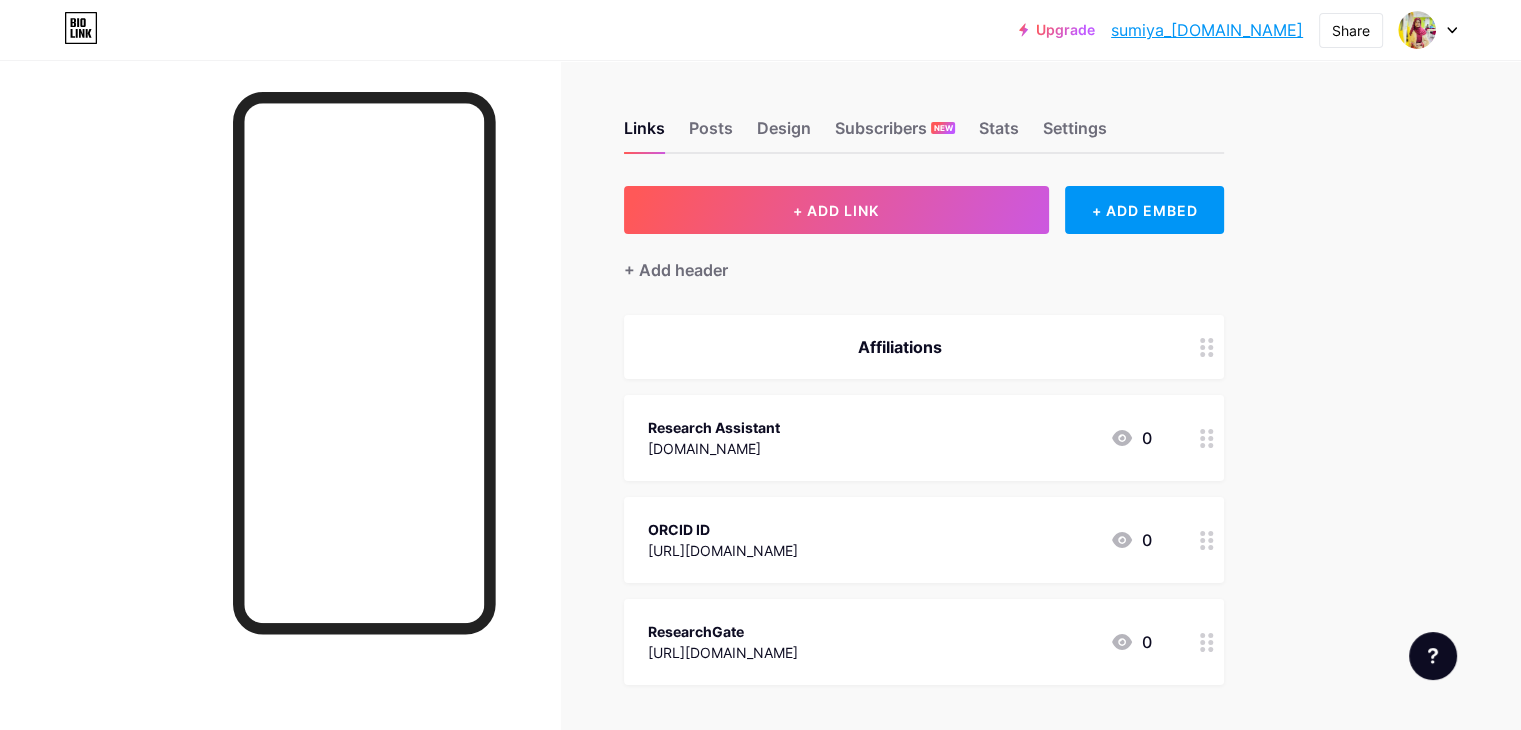 click on "+ Add header" at bounding box center (924, 258) 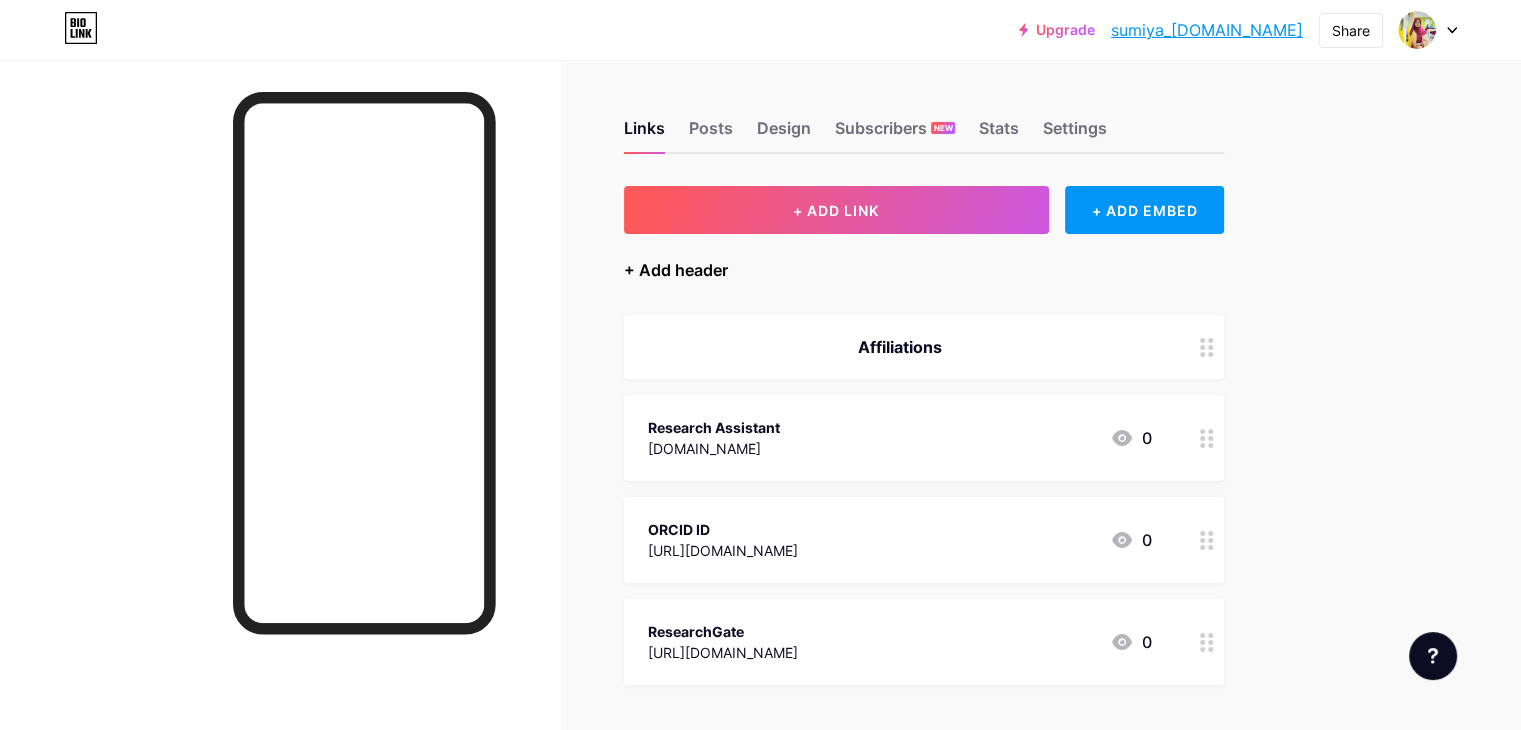 click on "+ Add header" at bounding box center [676, 270] 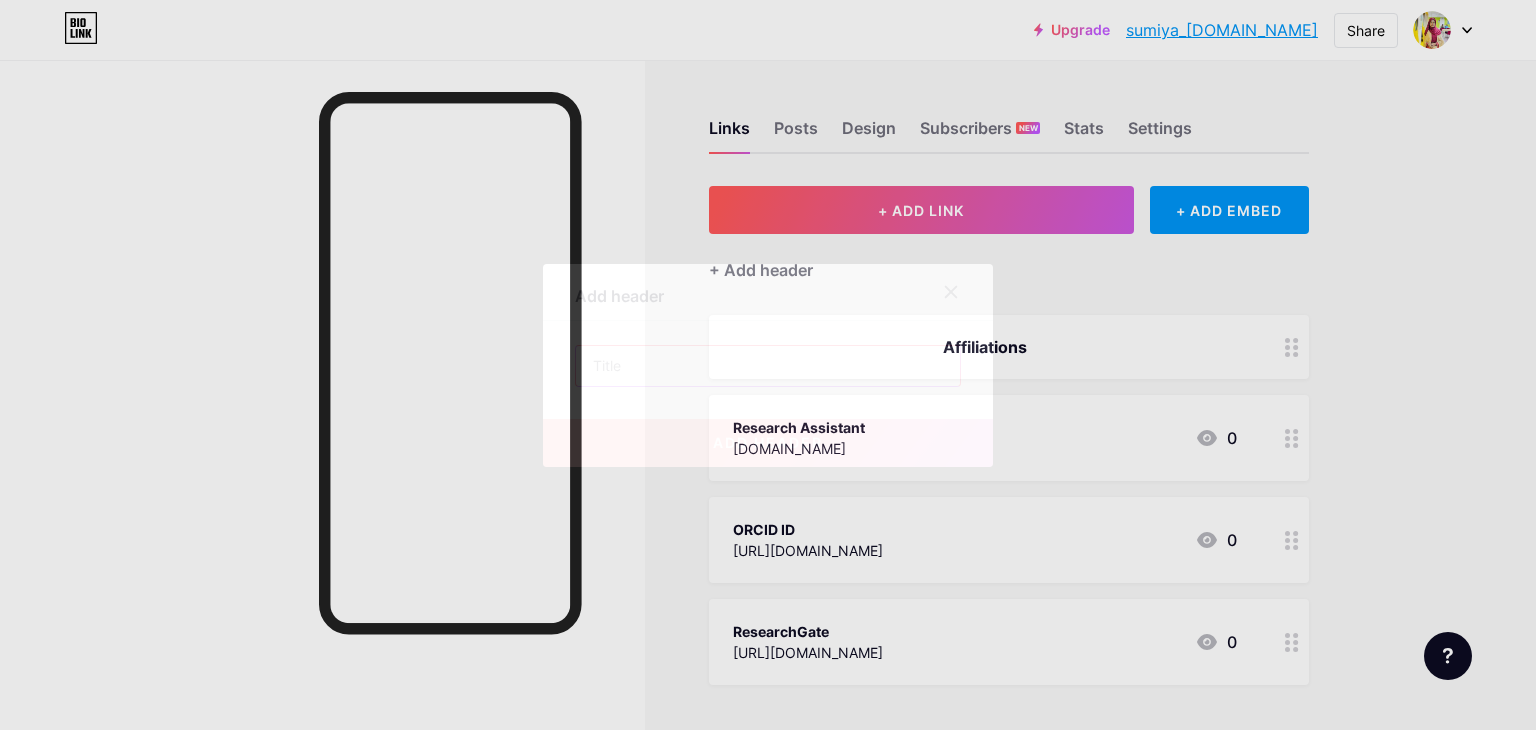 click at bounding box center (768, 366) 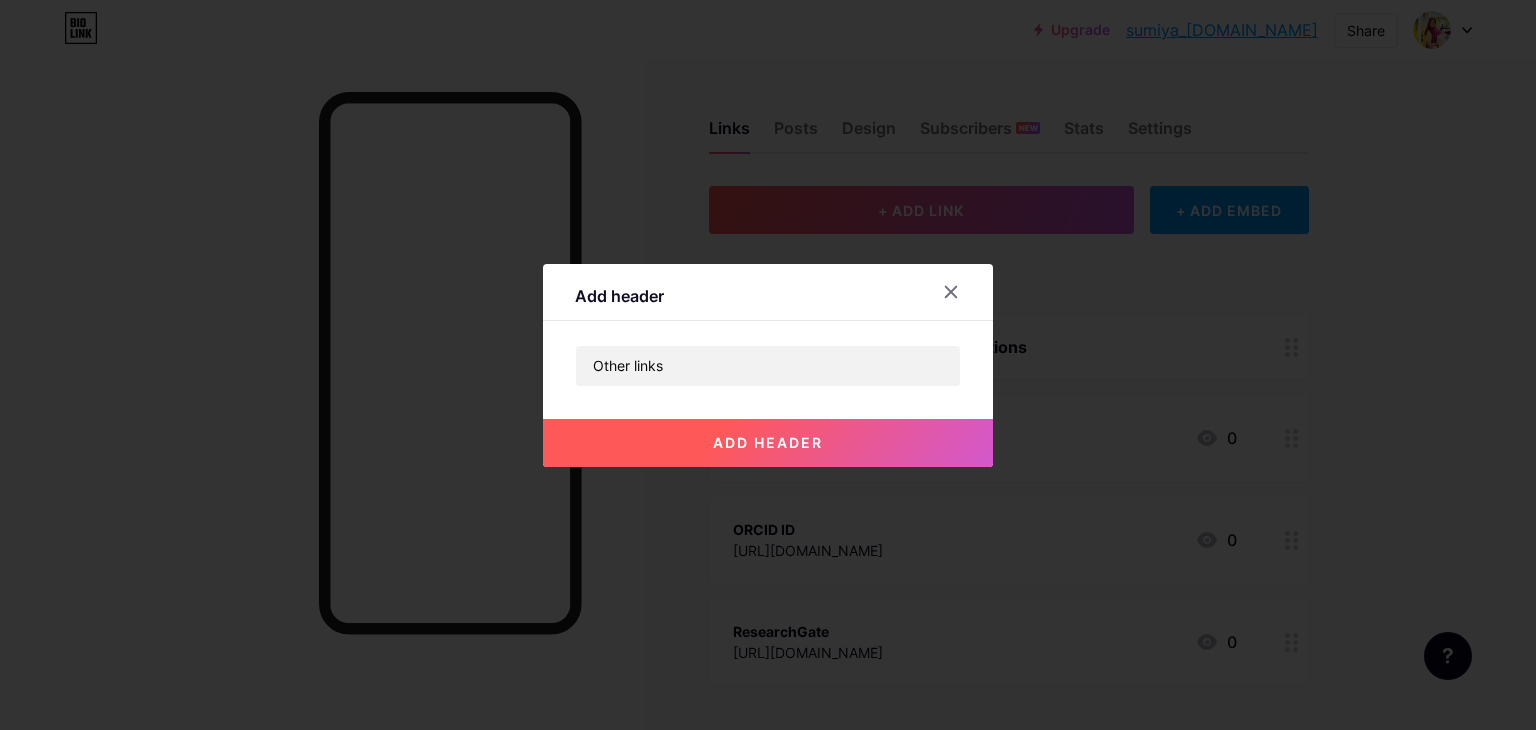 click on "add header" at bounding box center (768, 442) 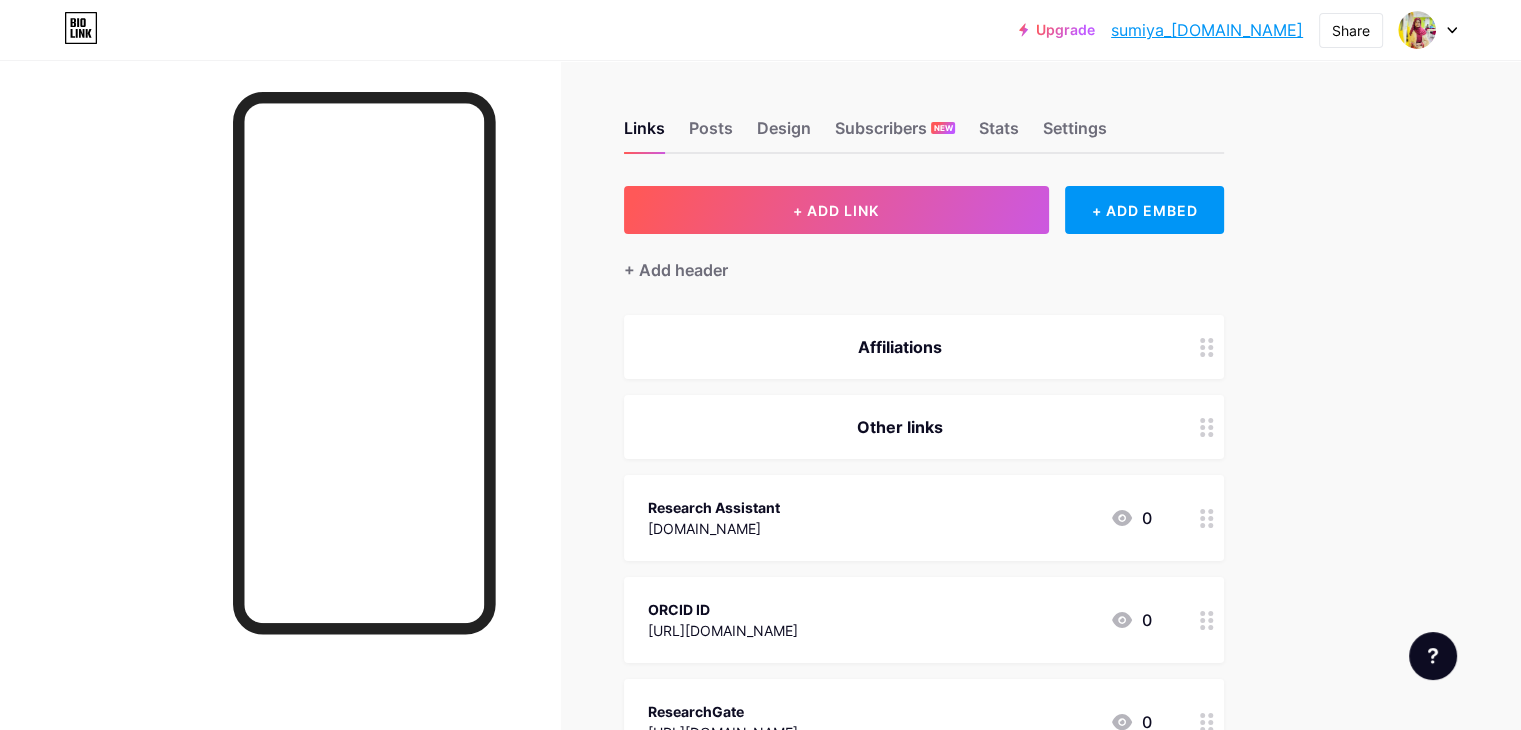 drag, startPoint x: 986, startPoint y: 425, endPoint x: 987, endPoint y: 477, distance: 52.009613 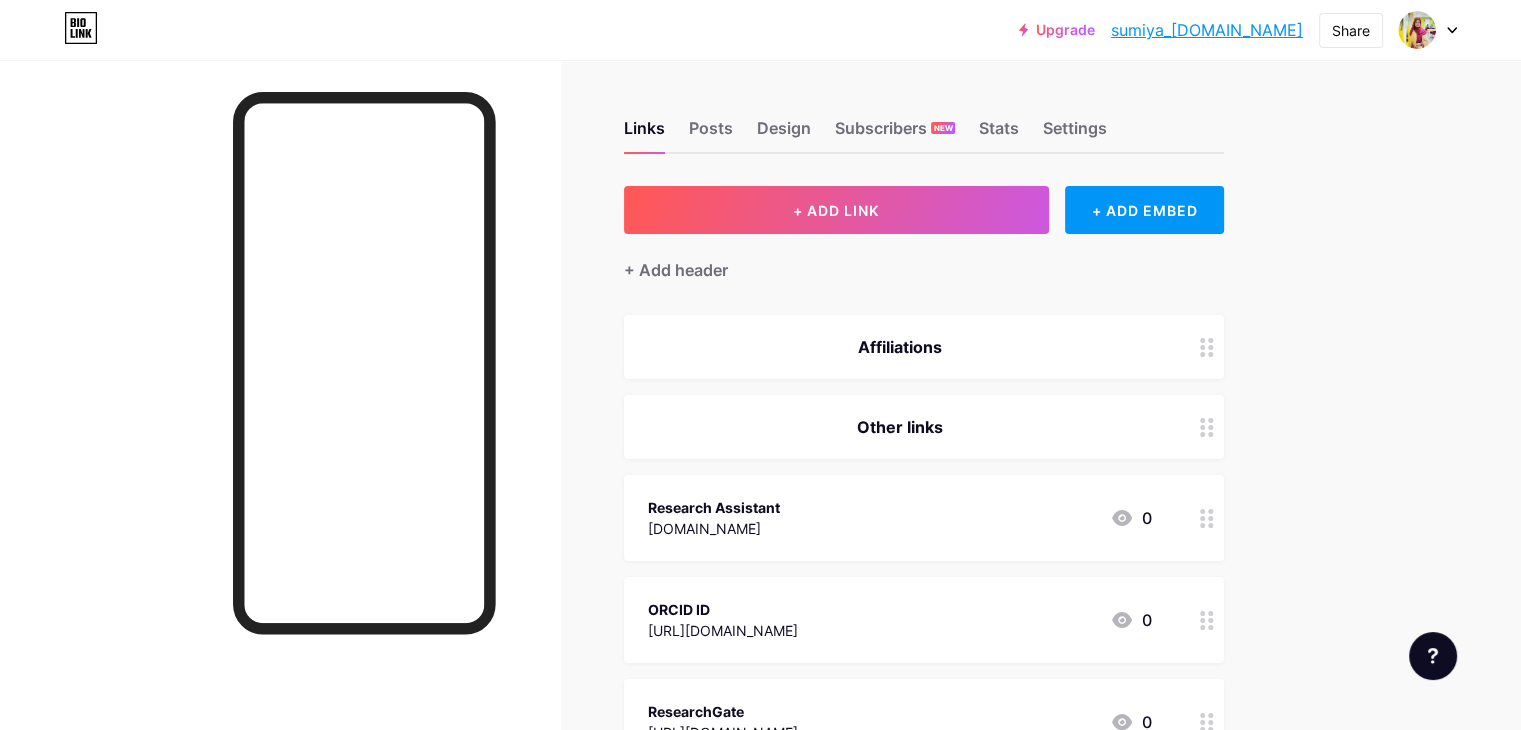 click on "Other links" at bounding box center [900, 427] 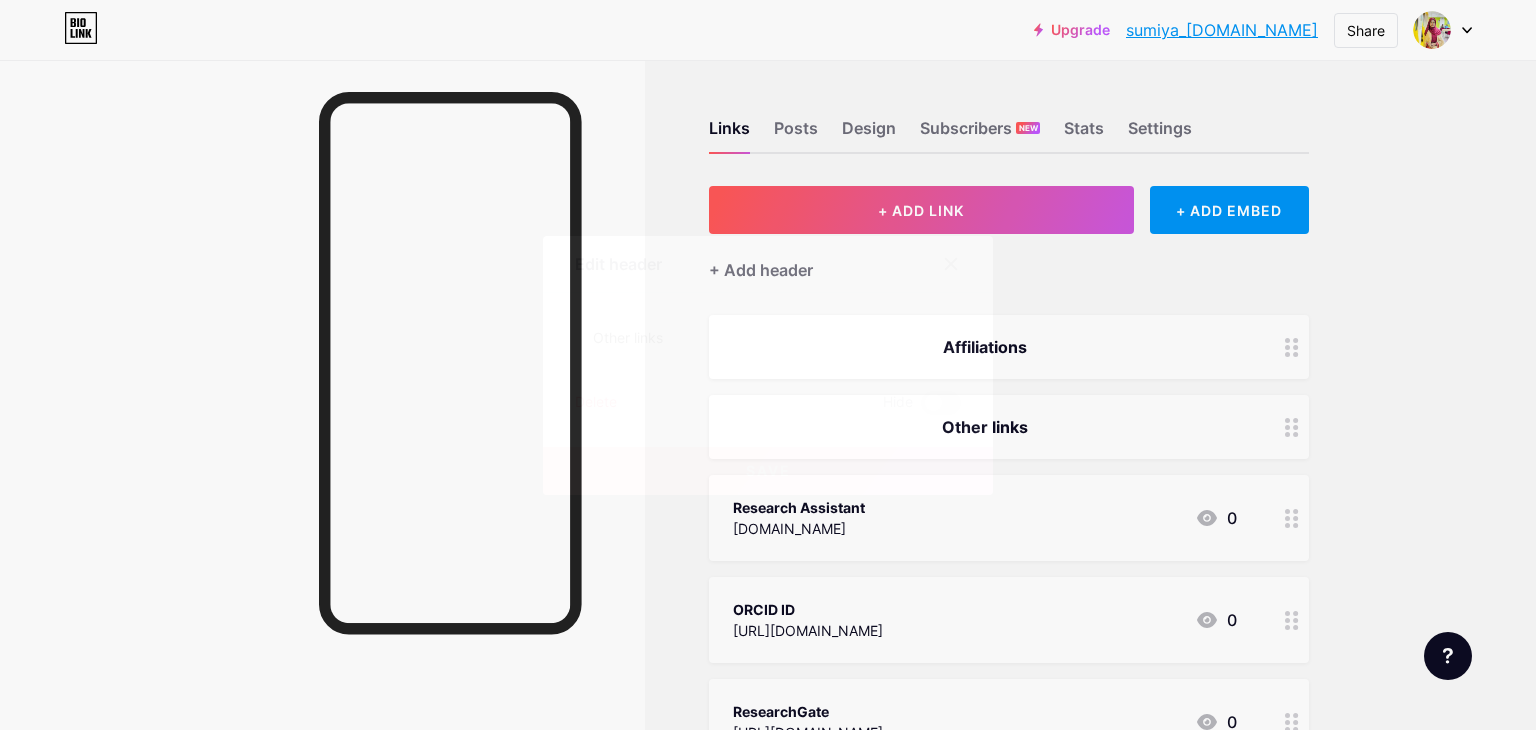 click on "Delete" at bounding box center (596, 403) 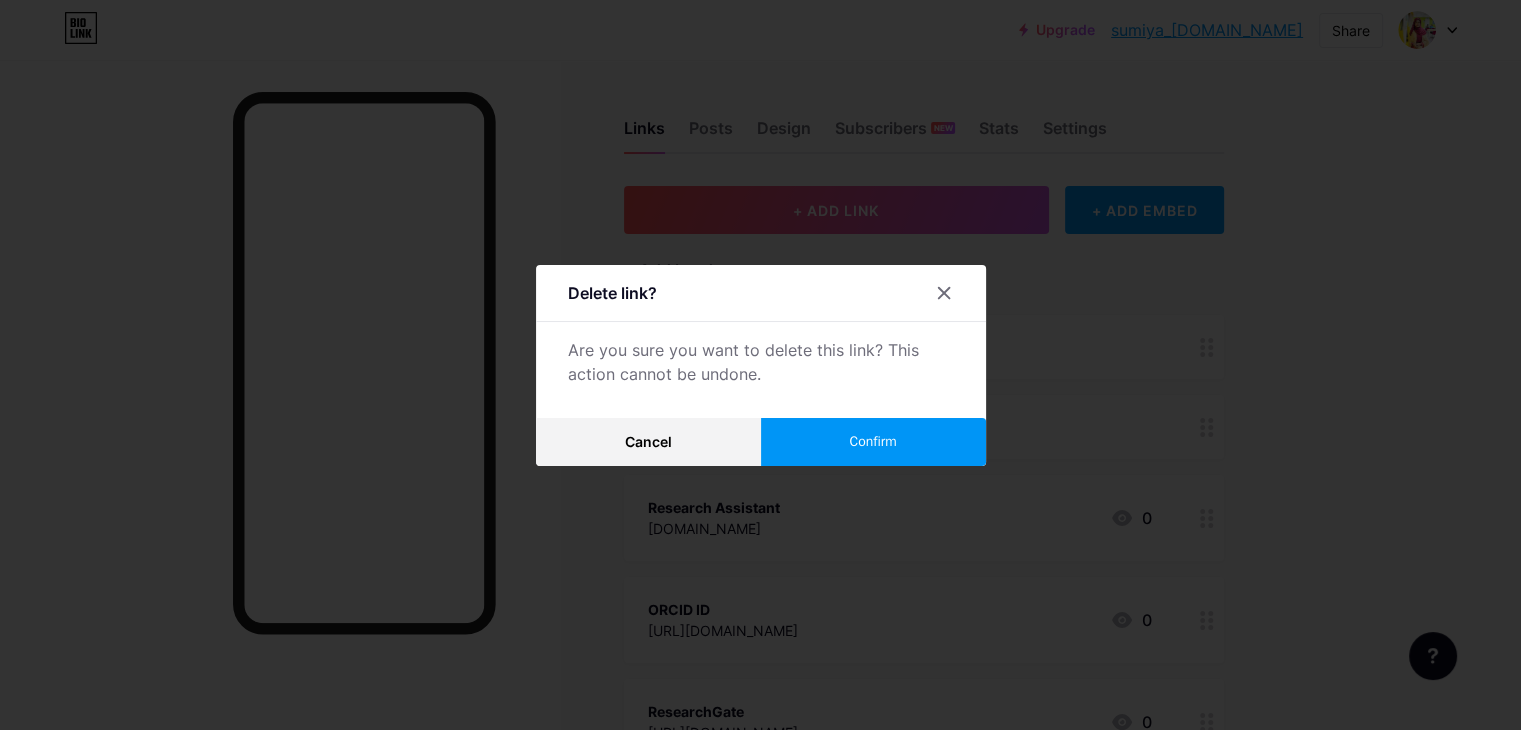 click on "Confirm" at bounding box center (872, 441) 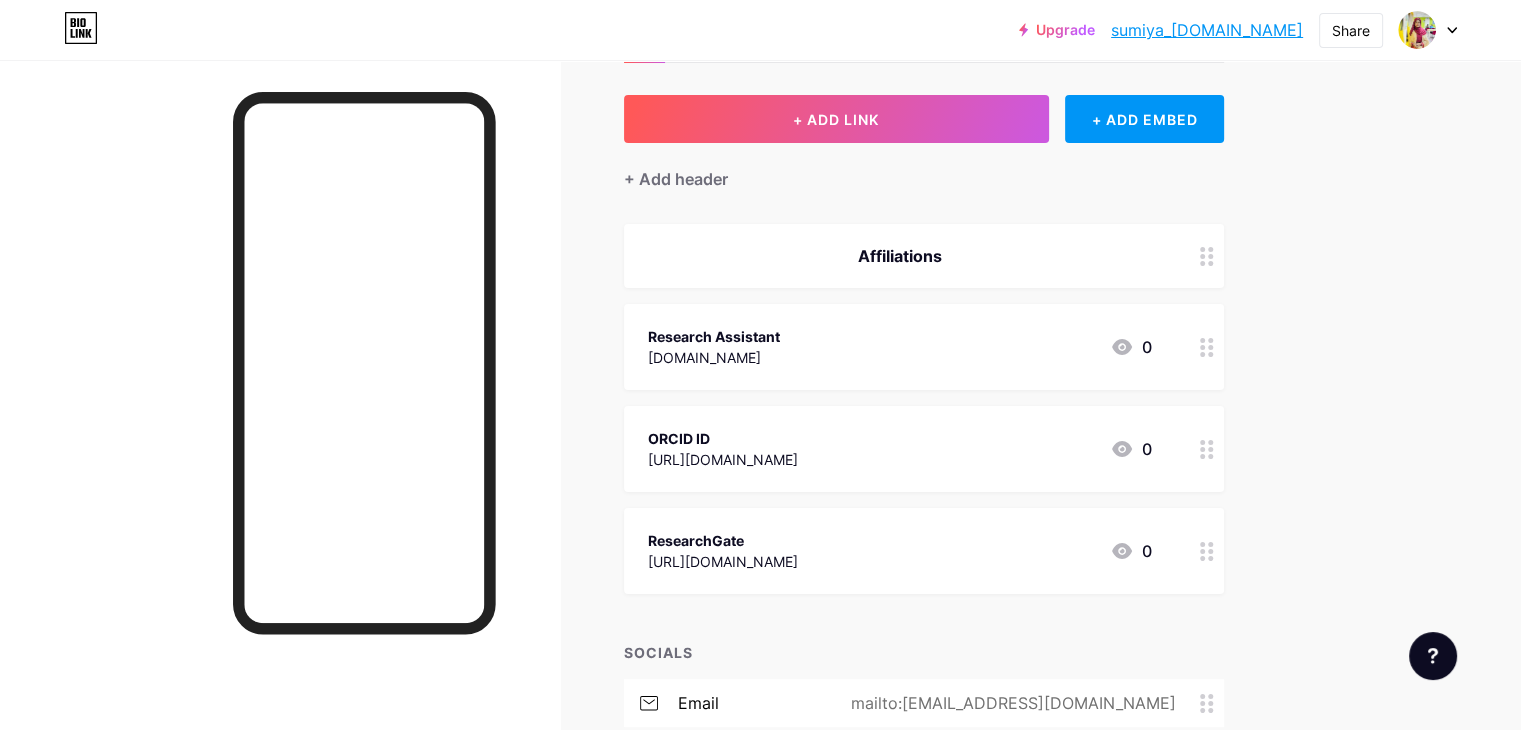 scroll, scrollTop: 200, scrollLeft: 0, axis: vertical 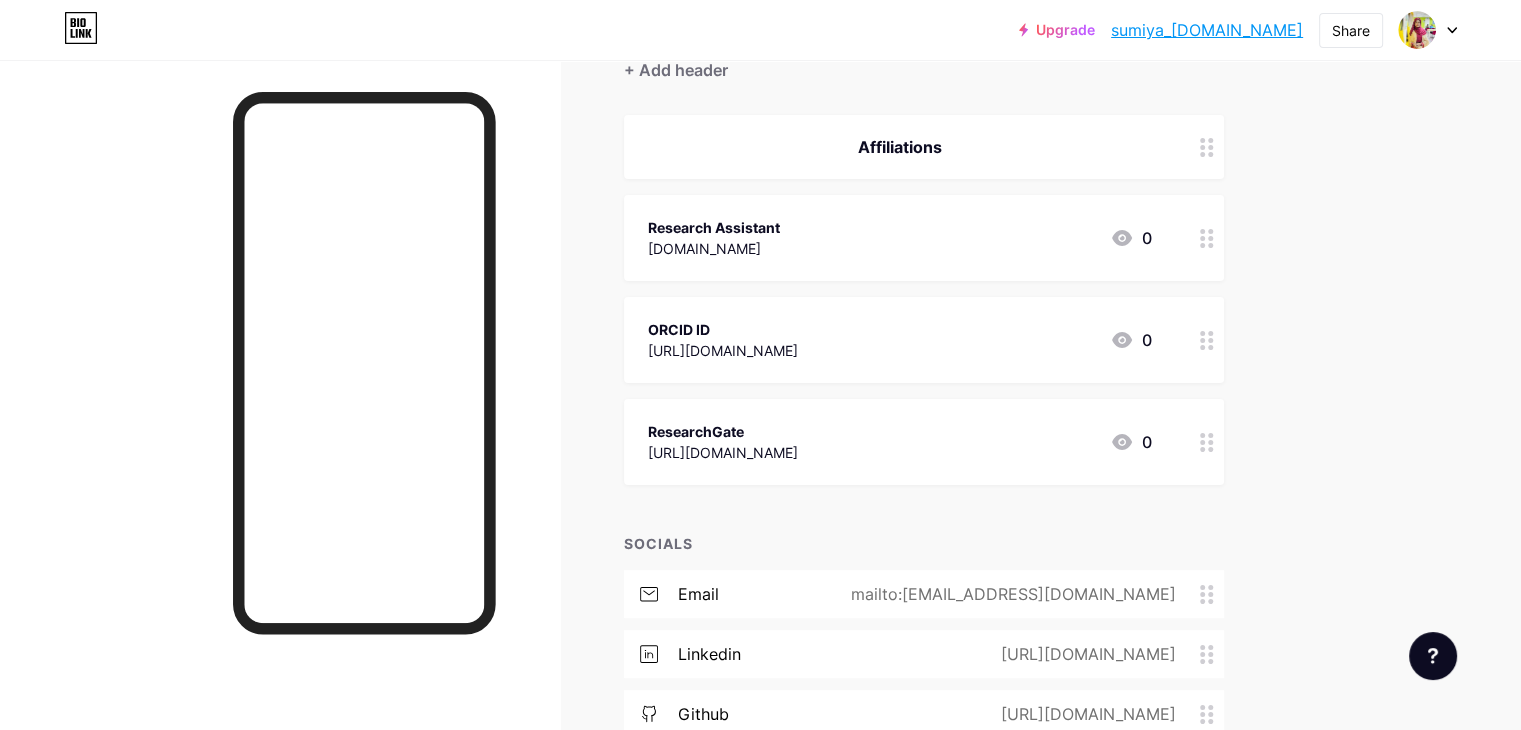 click on "Affiliations
Research Assistant
[DOMAIN_NAME]
0
ORCID ID
[URL][DOMAIN_NAME]
0
ResearchGate
[URL][DOMAIN_NAME]
0" at bounding box center [924, 300] 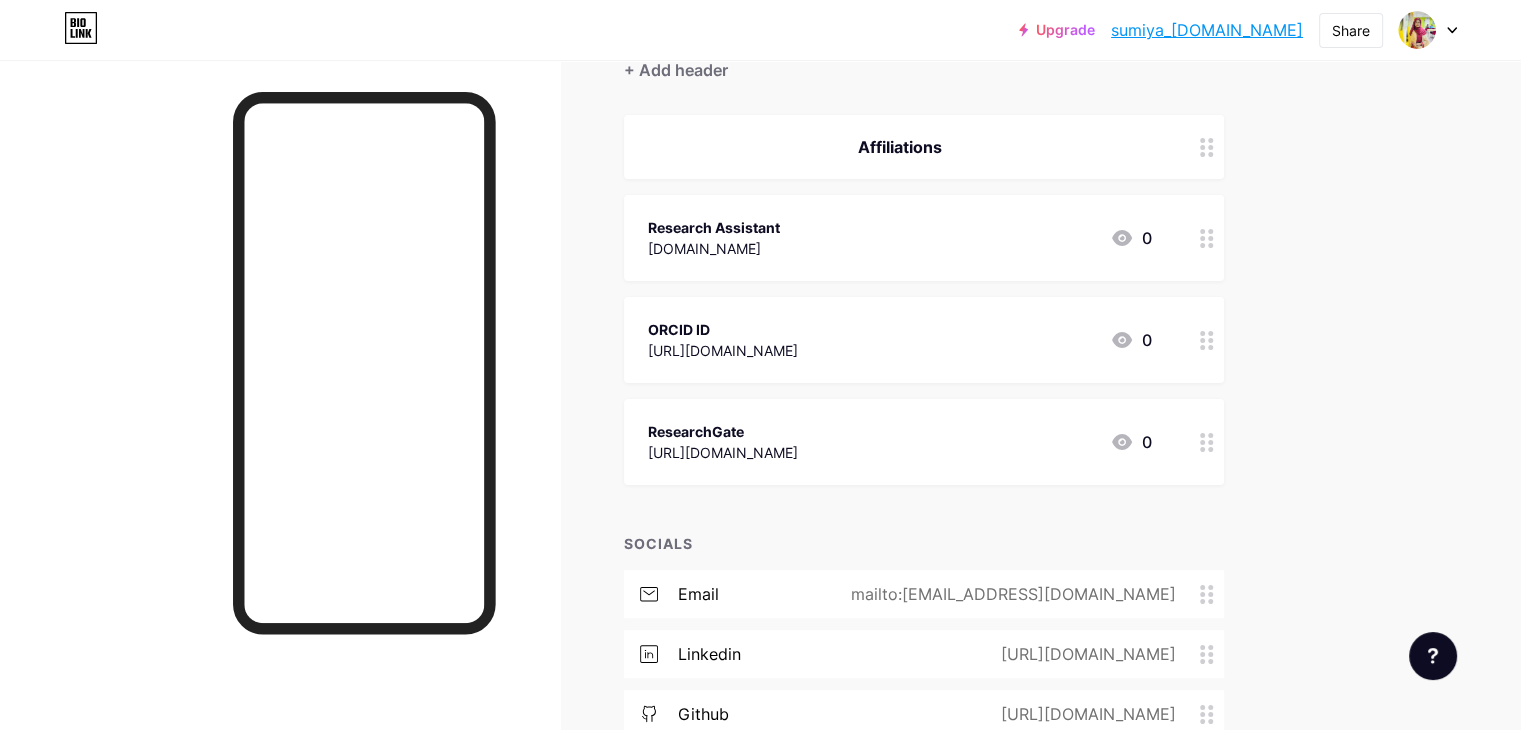 click on "Affiliations
Research Assistant
[DOMAIN_NAME]
0
ORCID ID
[URL][DOMAIN_NAME]
0
ResearchGate
[URL][DOMAIN_NAME]
0" at bounding box center [924, 300] 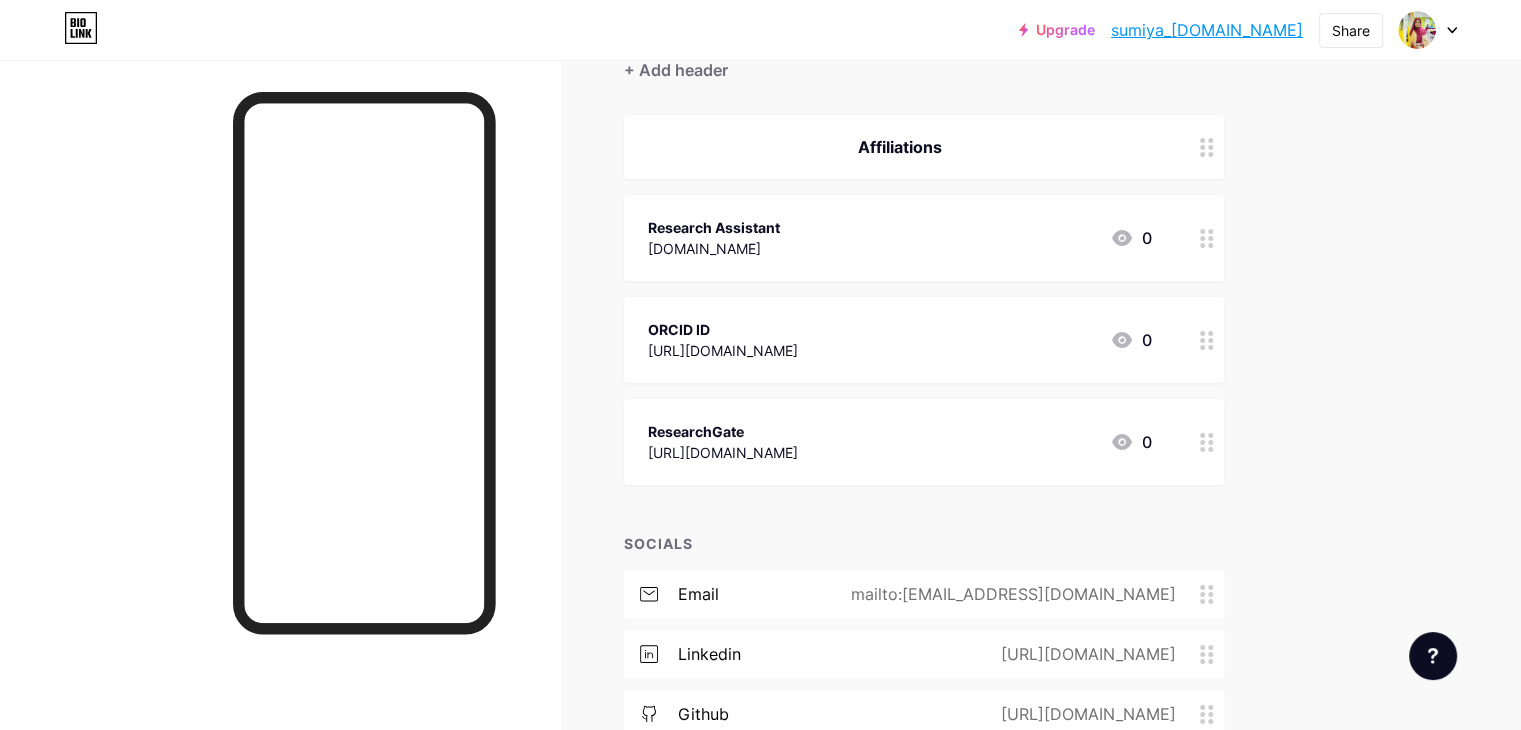 click on "Affiliations
Research Assistant
[DOMAIN_NAME]
0
ORCID ID
[URL][DOMAIN_NAME]
0
ResearchGate
[URL][DOMAIN_NAME]
0" at bounding box center (924, 300) 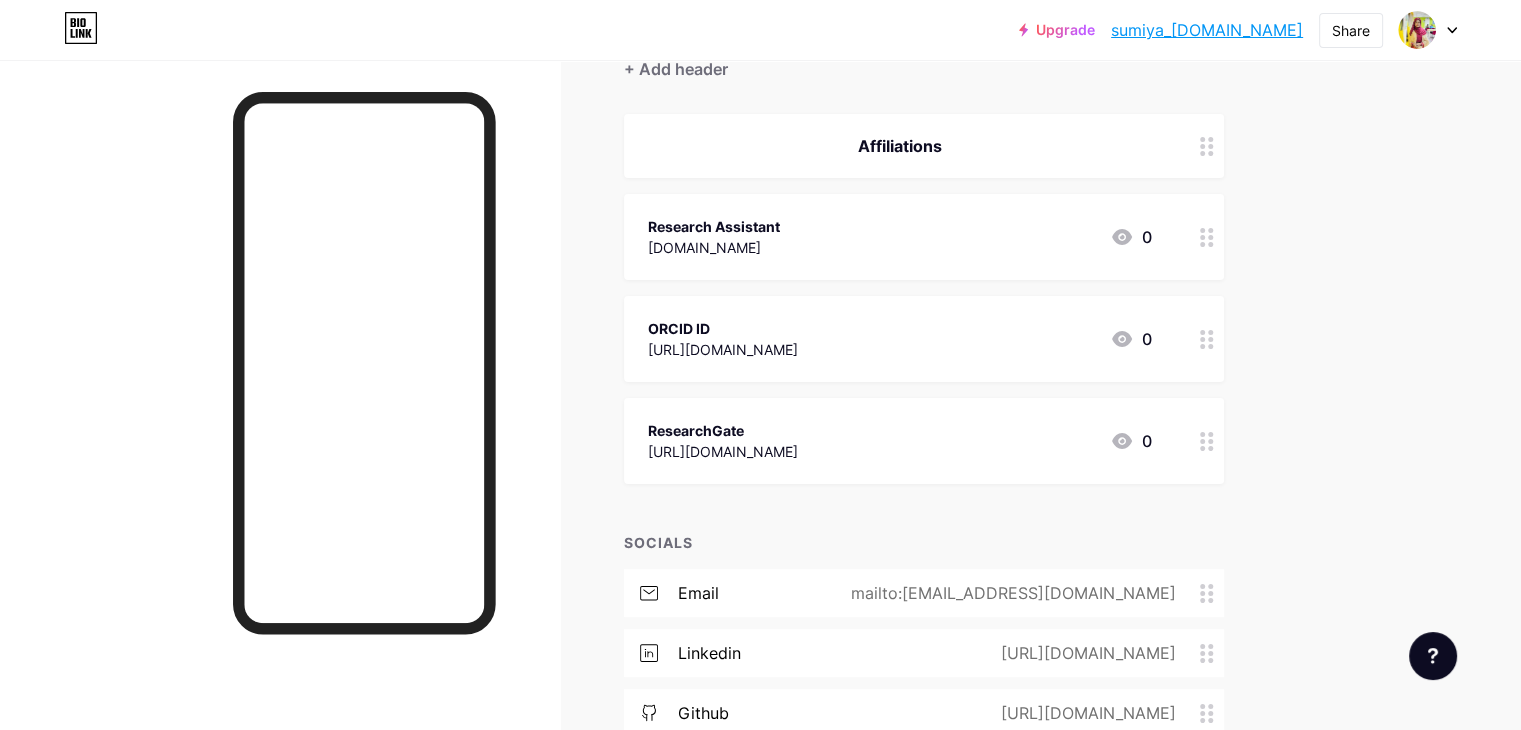 scroll, scrollTop: 100, scrollLeft: 0, axis: vertical 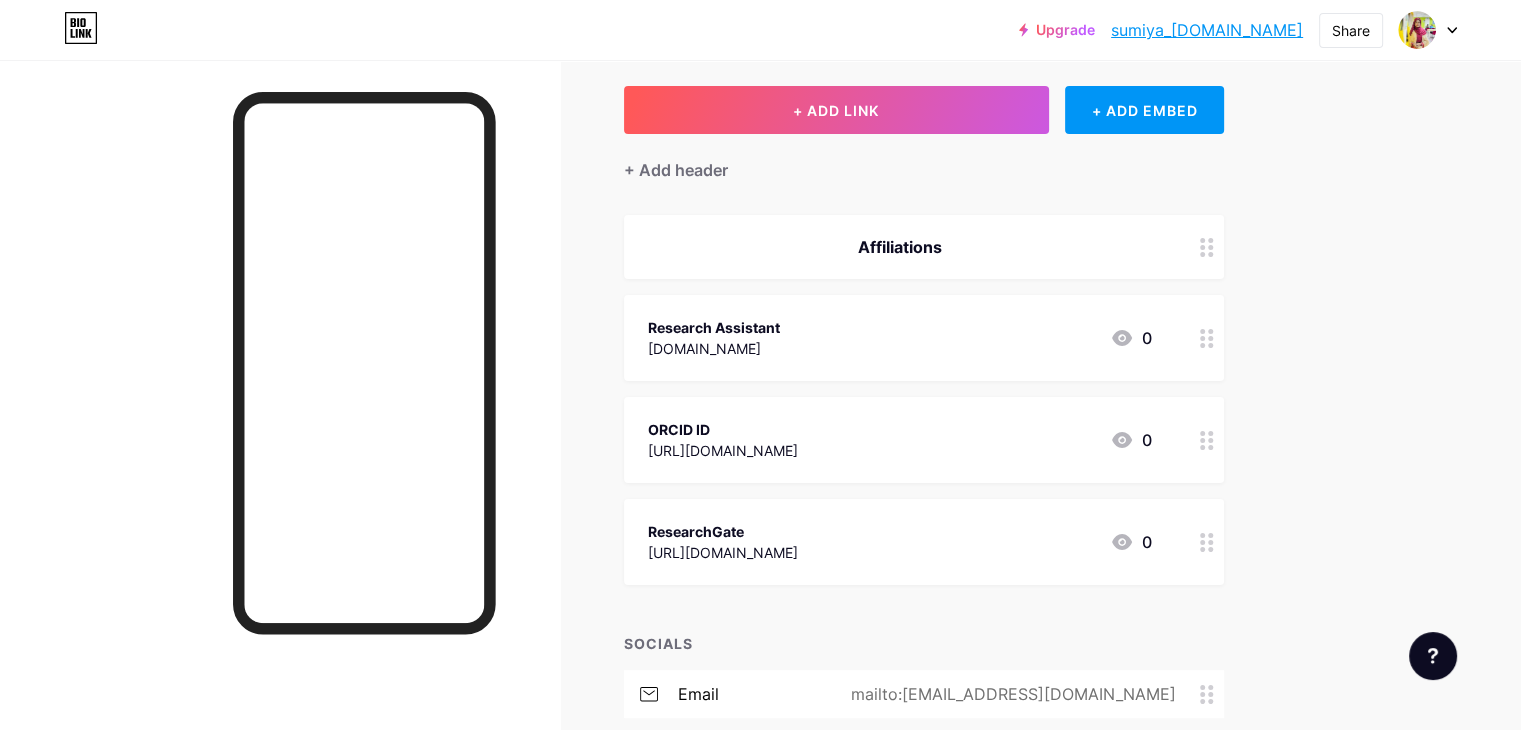 click at bounding box center (1207, 247) 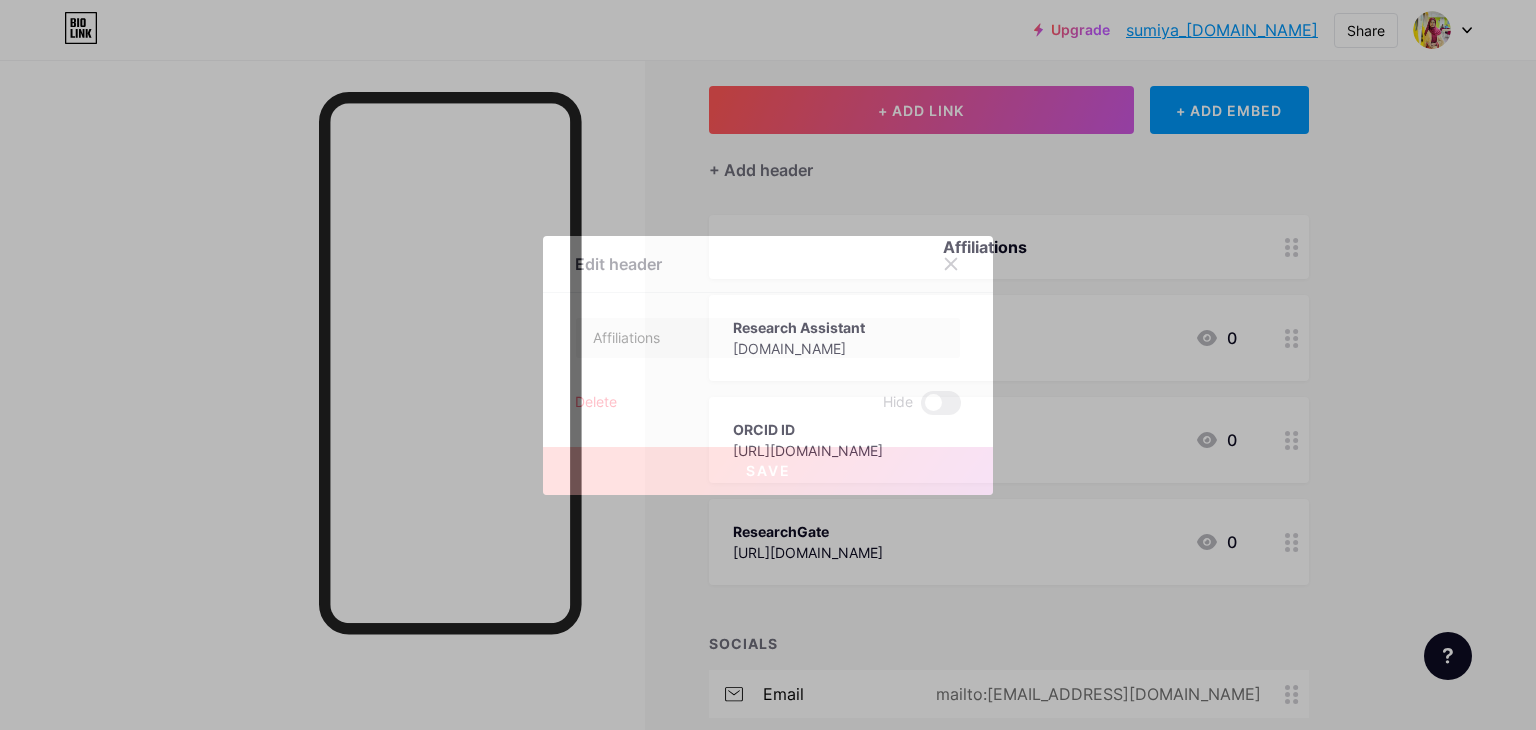 click on "Delete" at bounding box center (596, 403) 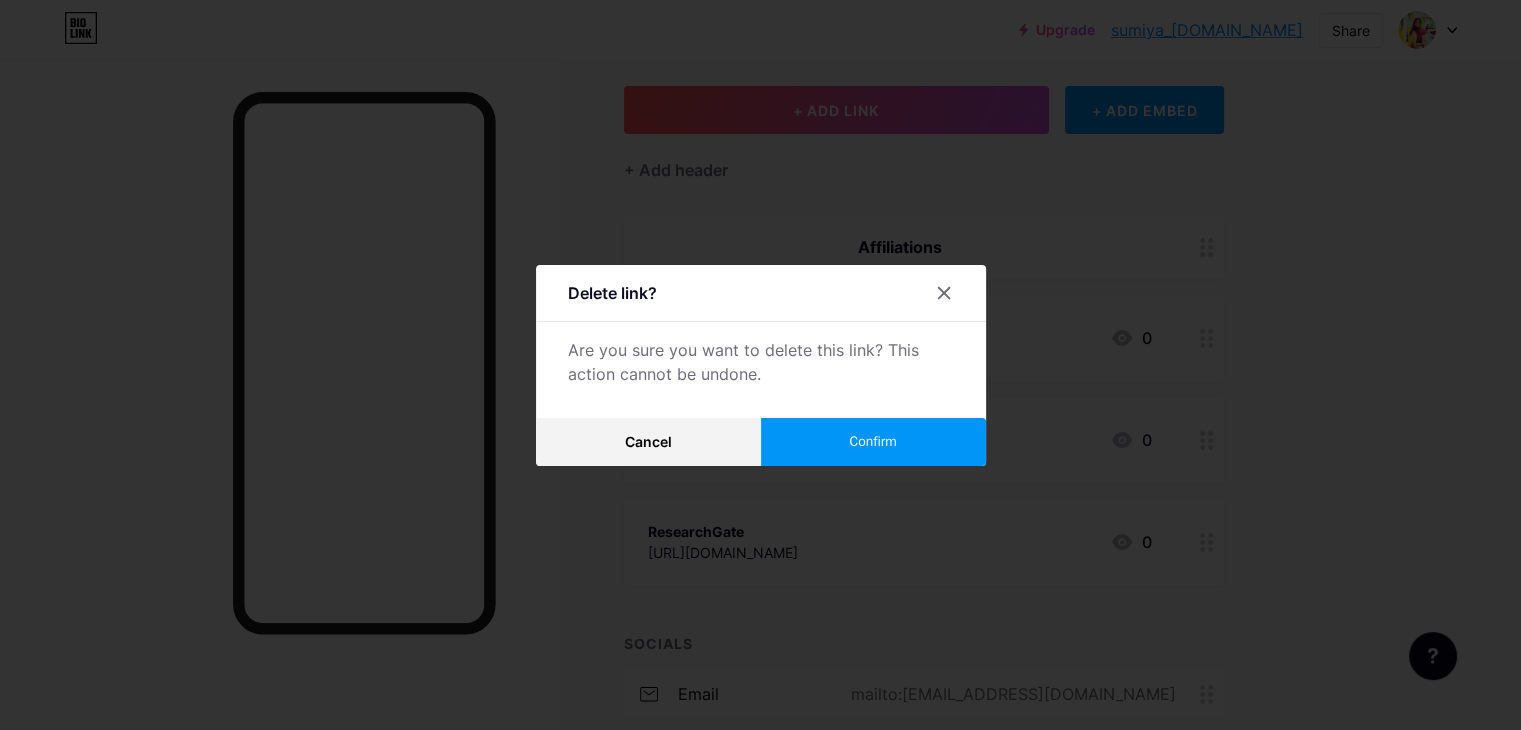 click at bounding box center (760, 365) 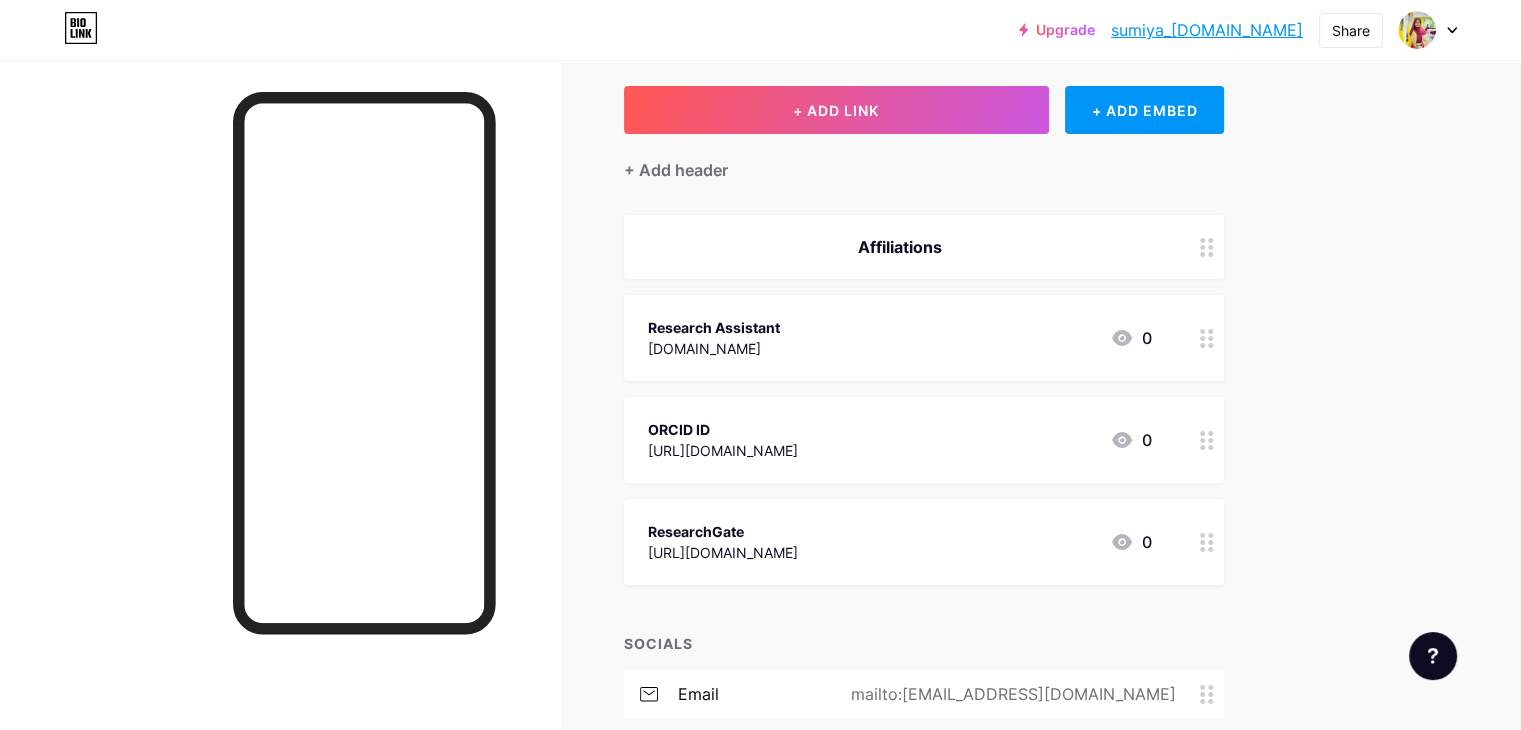 click on "Affiliations" at bounding box center (900, 247) 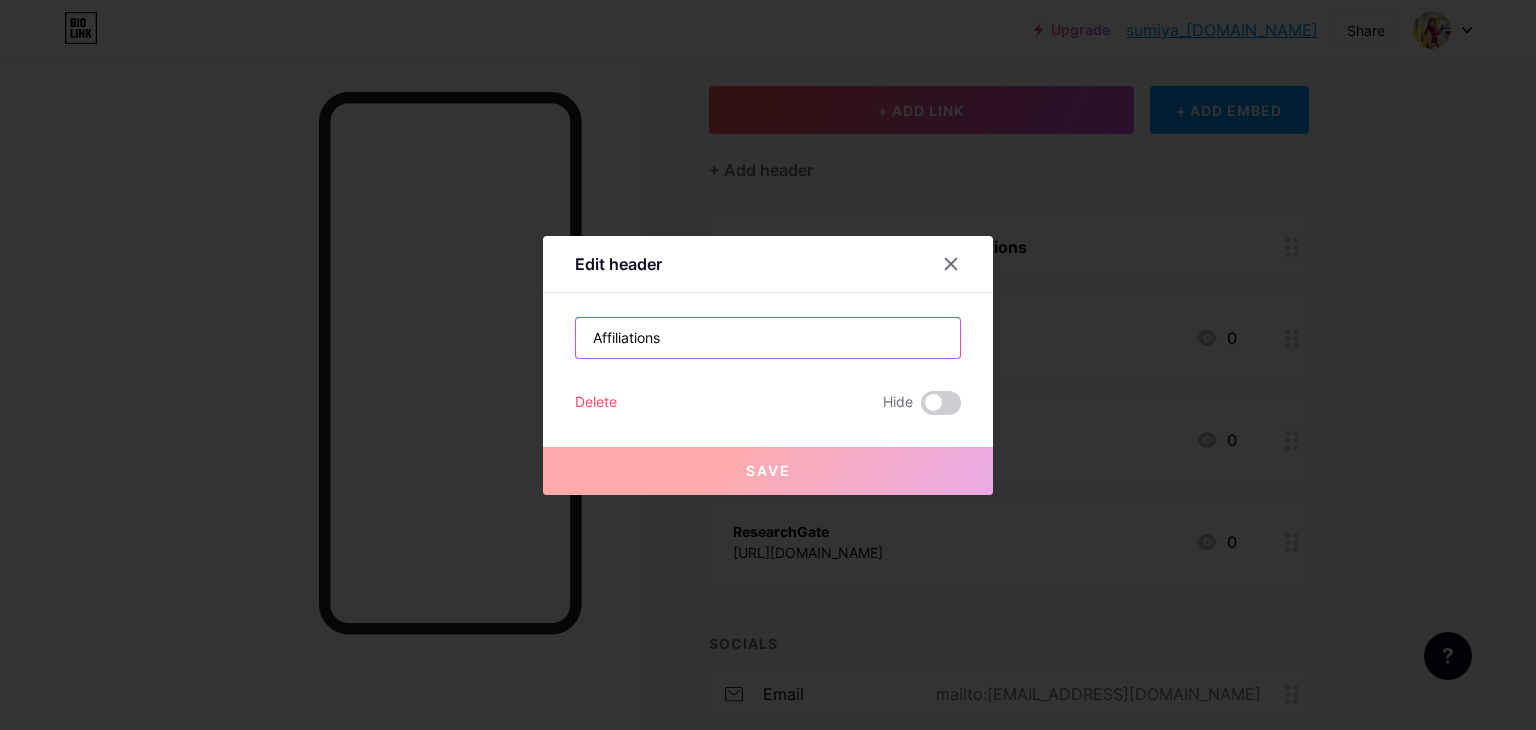 click on "Affiliations" at bounding box center [768, 338] 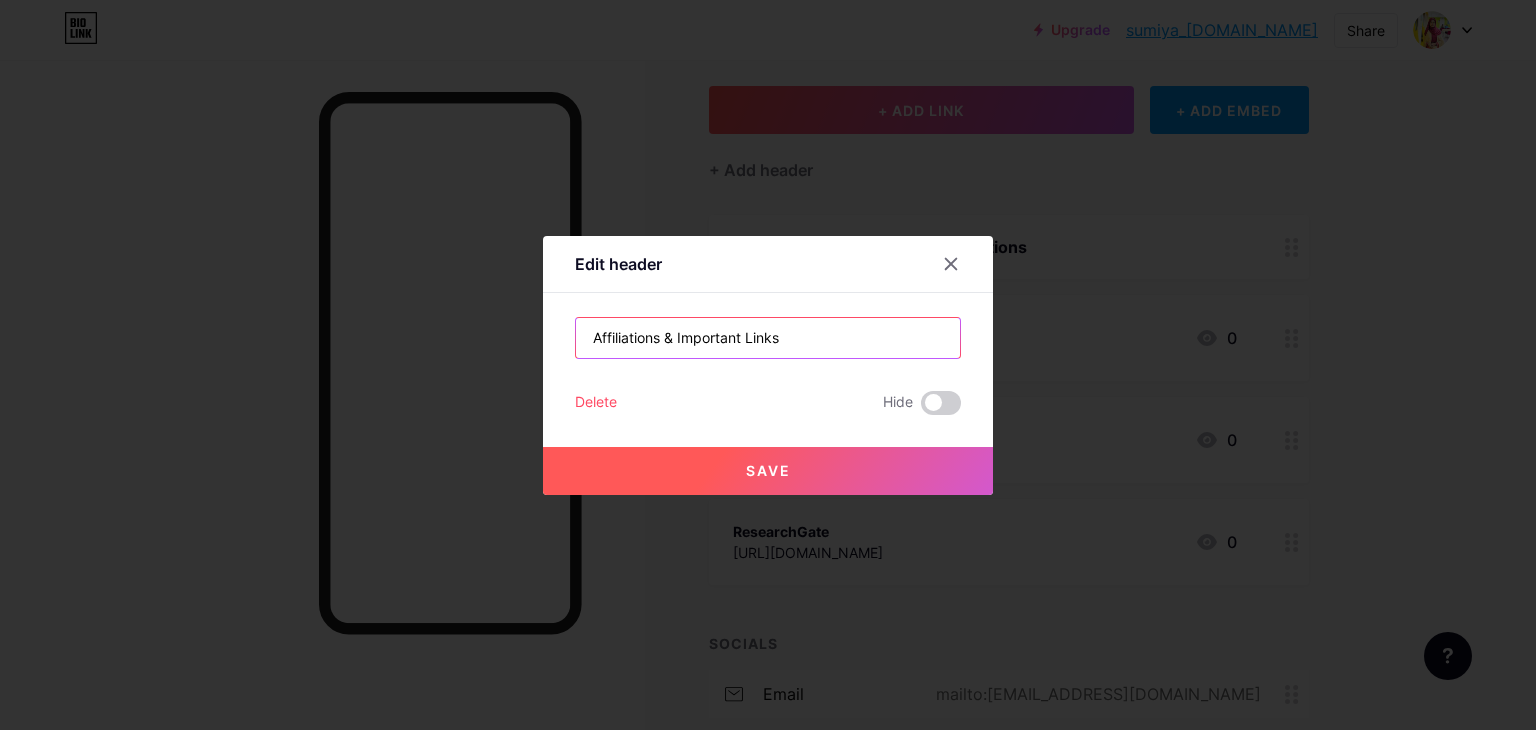 type on "Affiliations & Important Links" 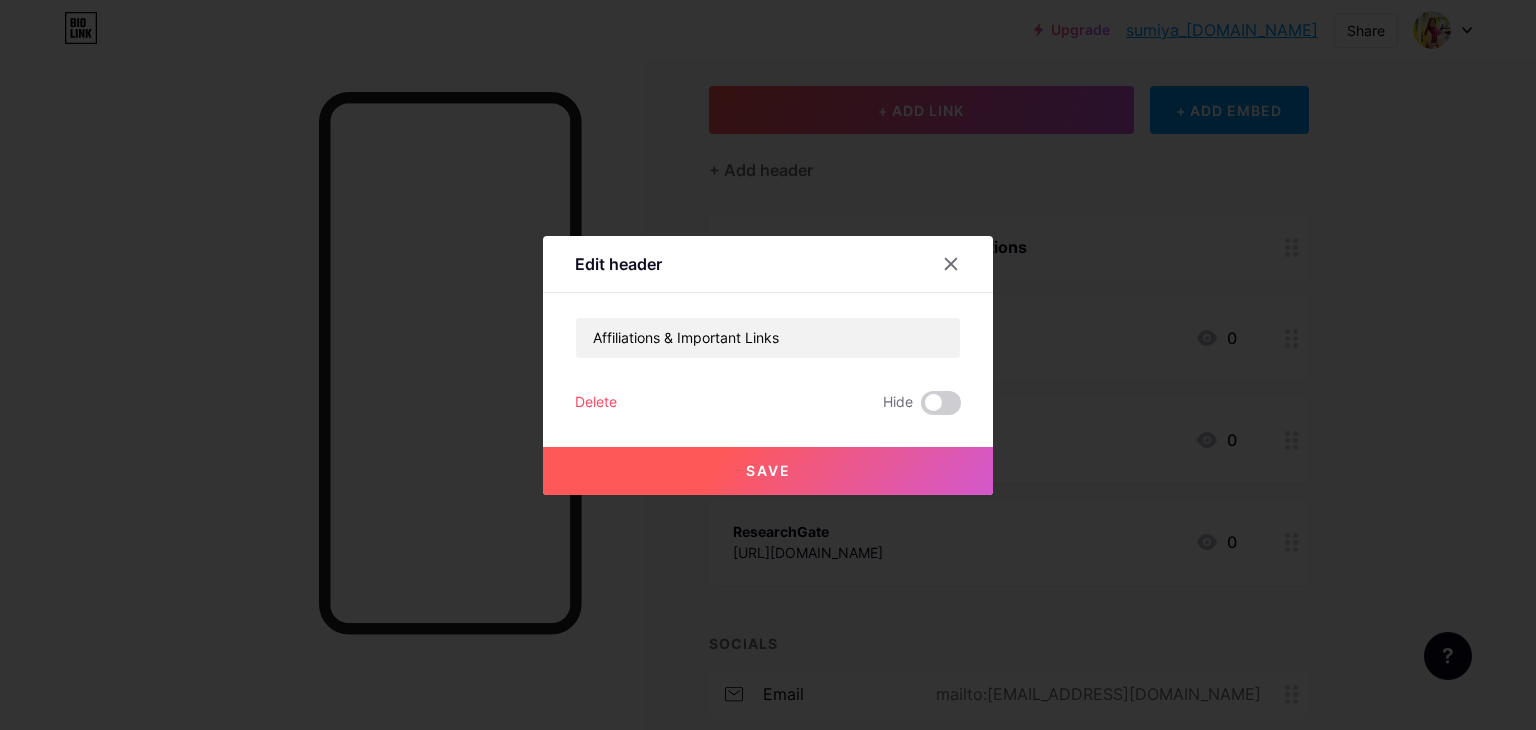 click on "Save" at bounding box center [768, 471] 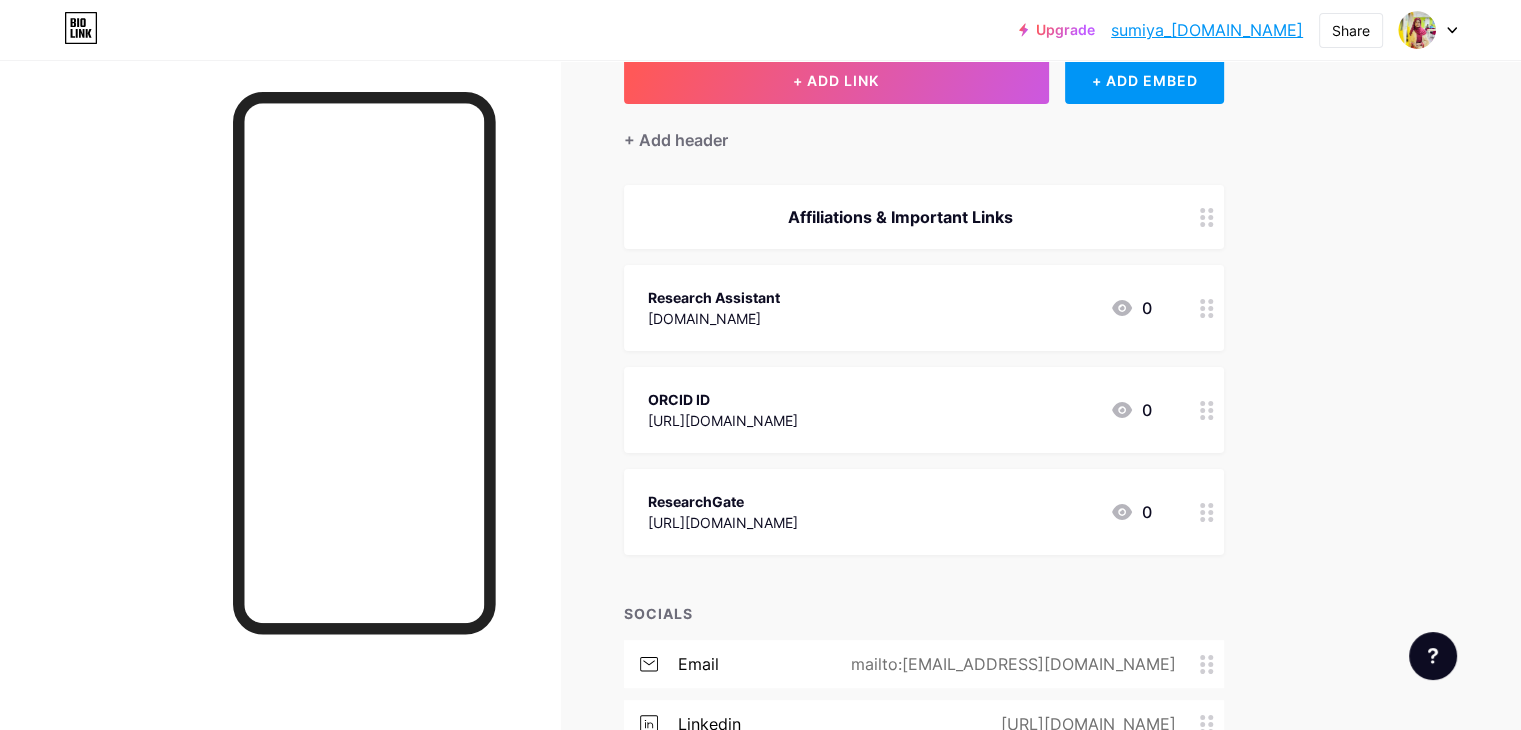 scroll, scrollTop: 0, scrollLeft: 0, axis: both 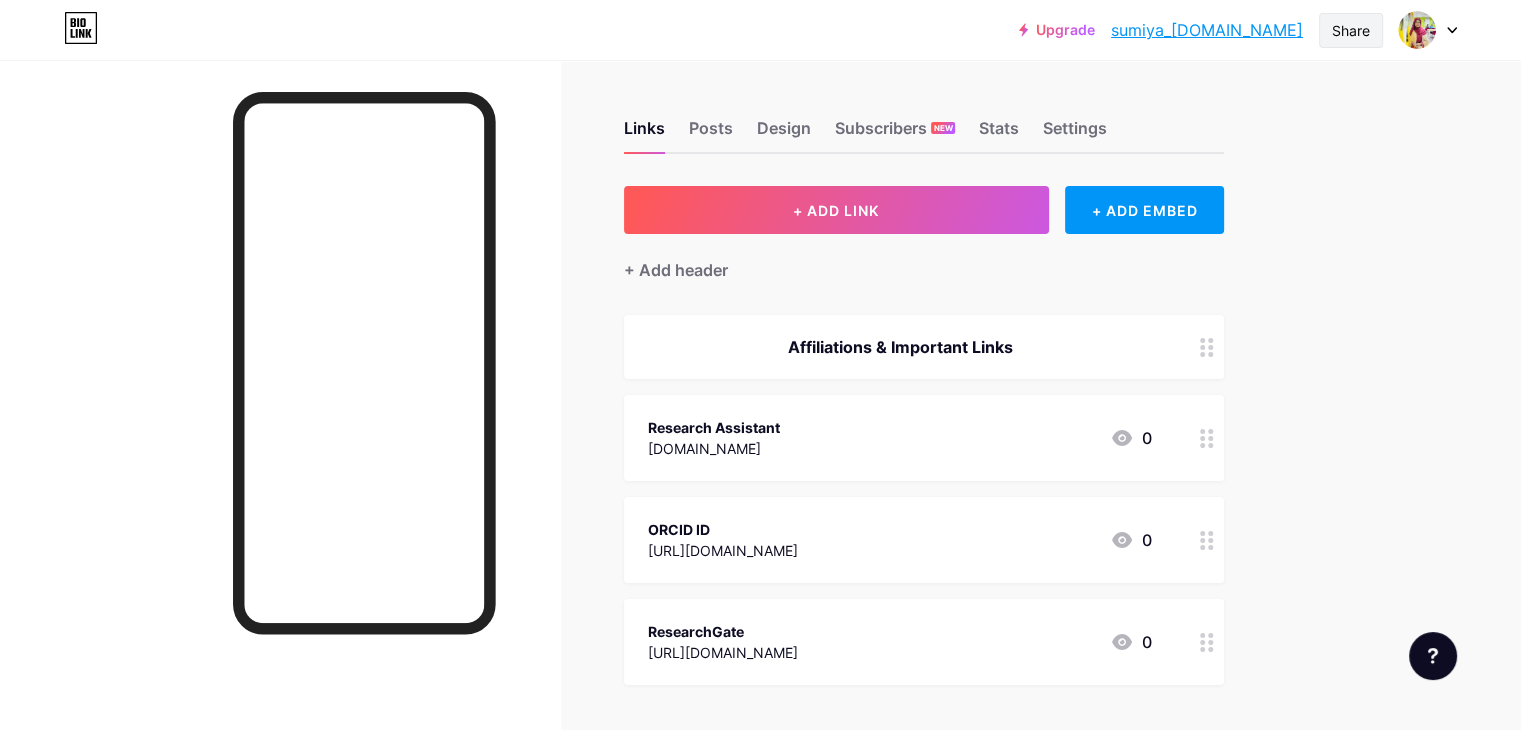 click on "Share" at bounding box center (1351, 30) 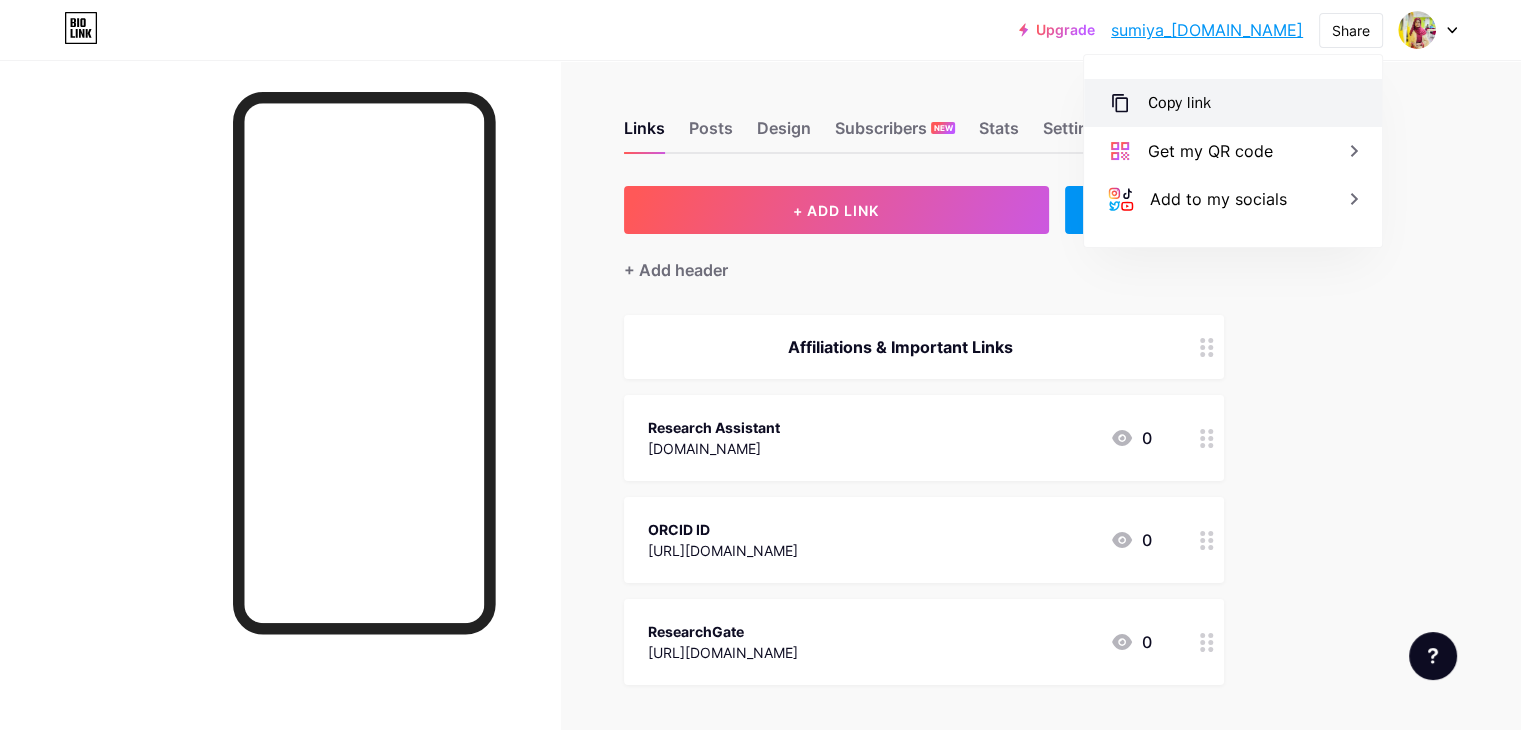 click on "Copy link" at bounding box center (1233, 103) 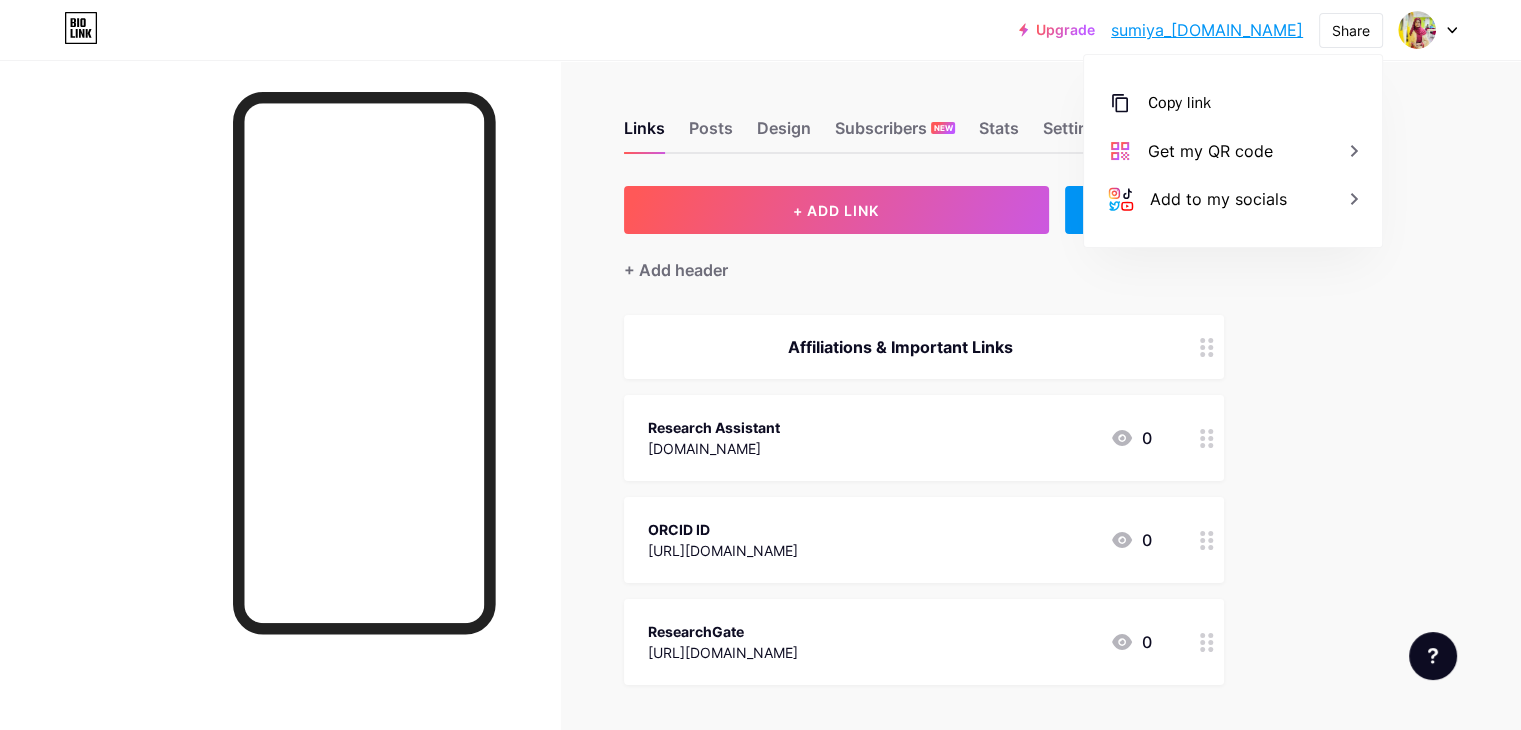 click on "+ Add header" at bounding box center (924, 258) 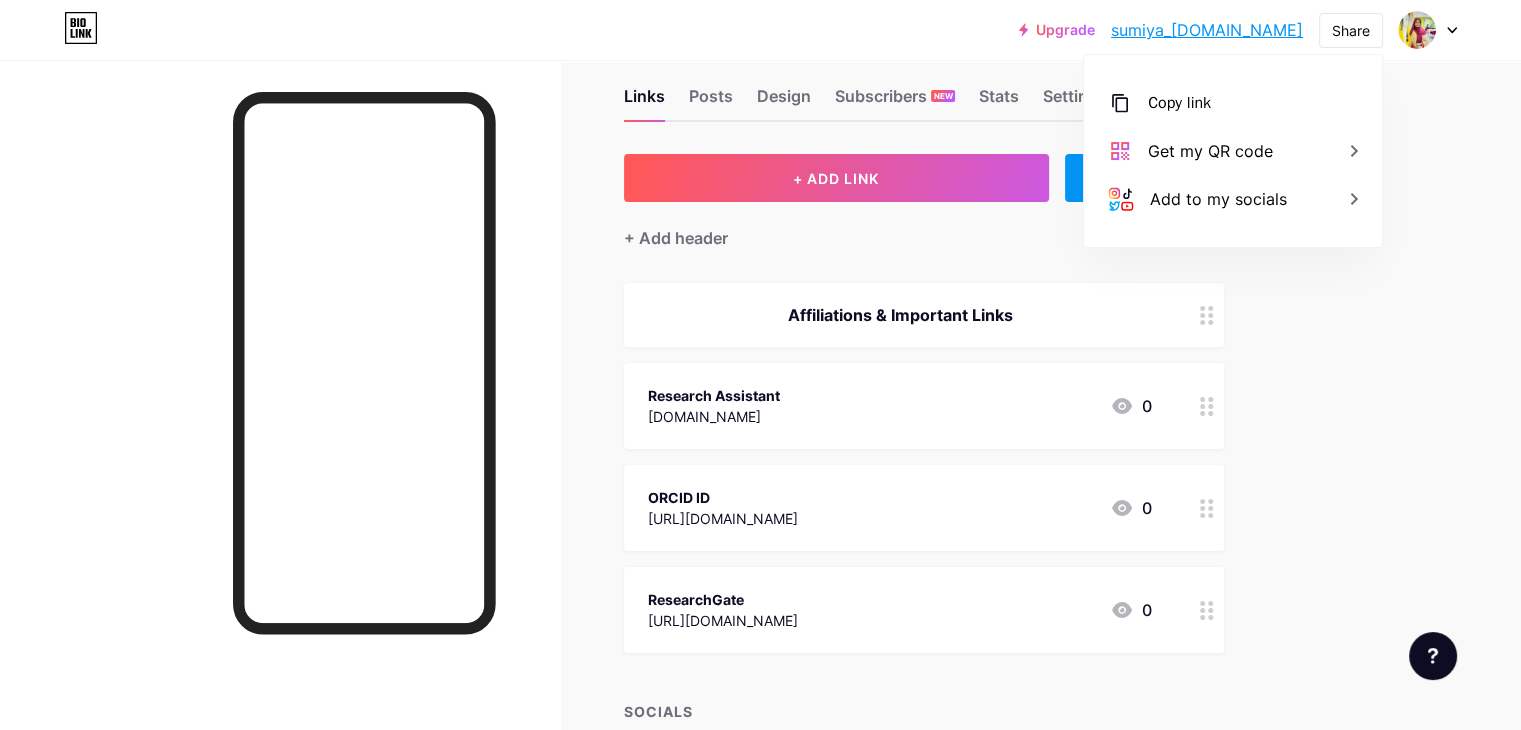 scroll, scrollTop: 0, scrollLeft: 0, axis: both 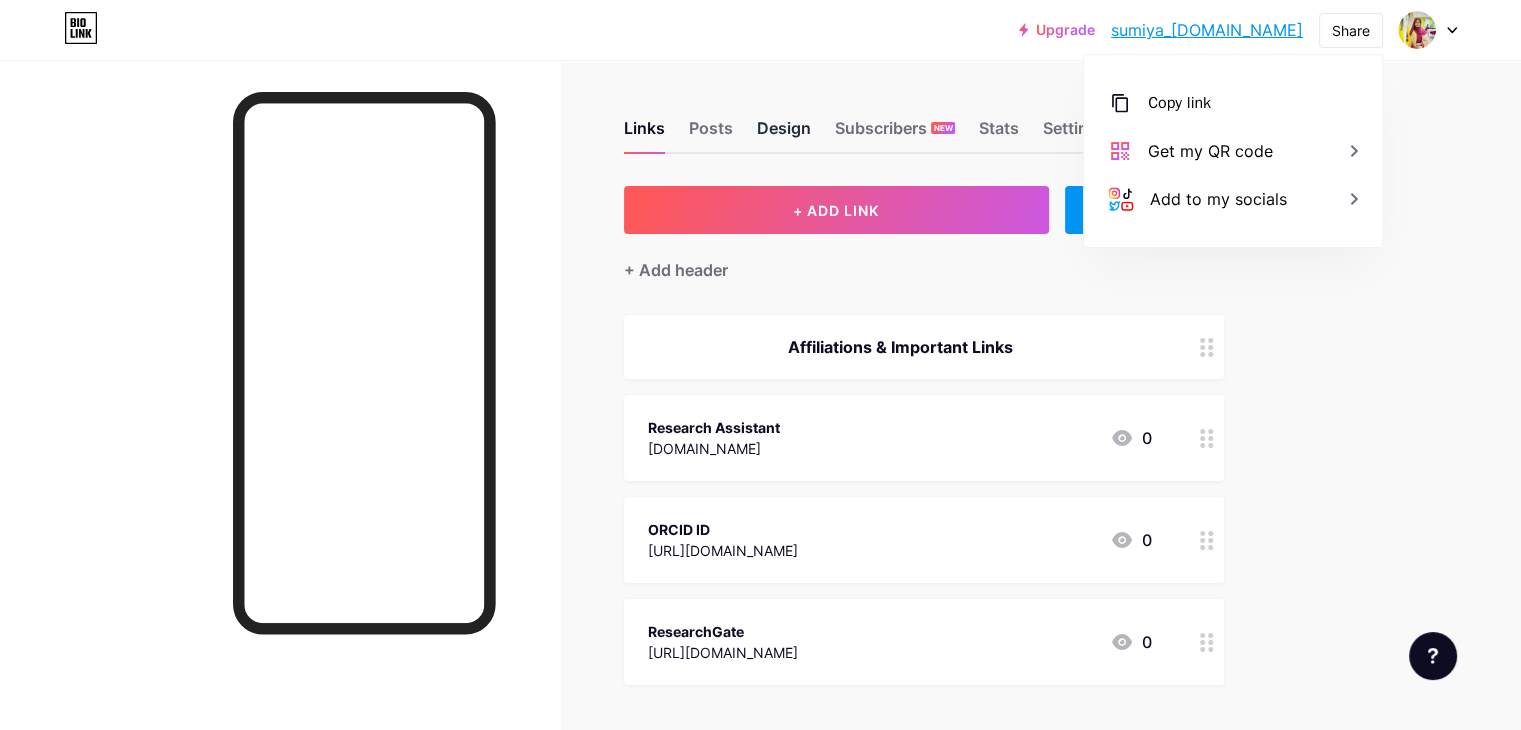 click on "Design" at bounding box center [784, 134] 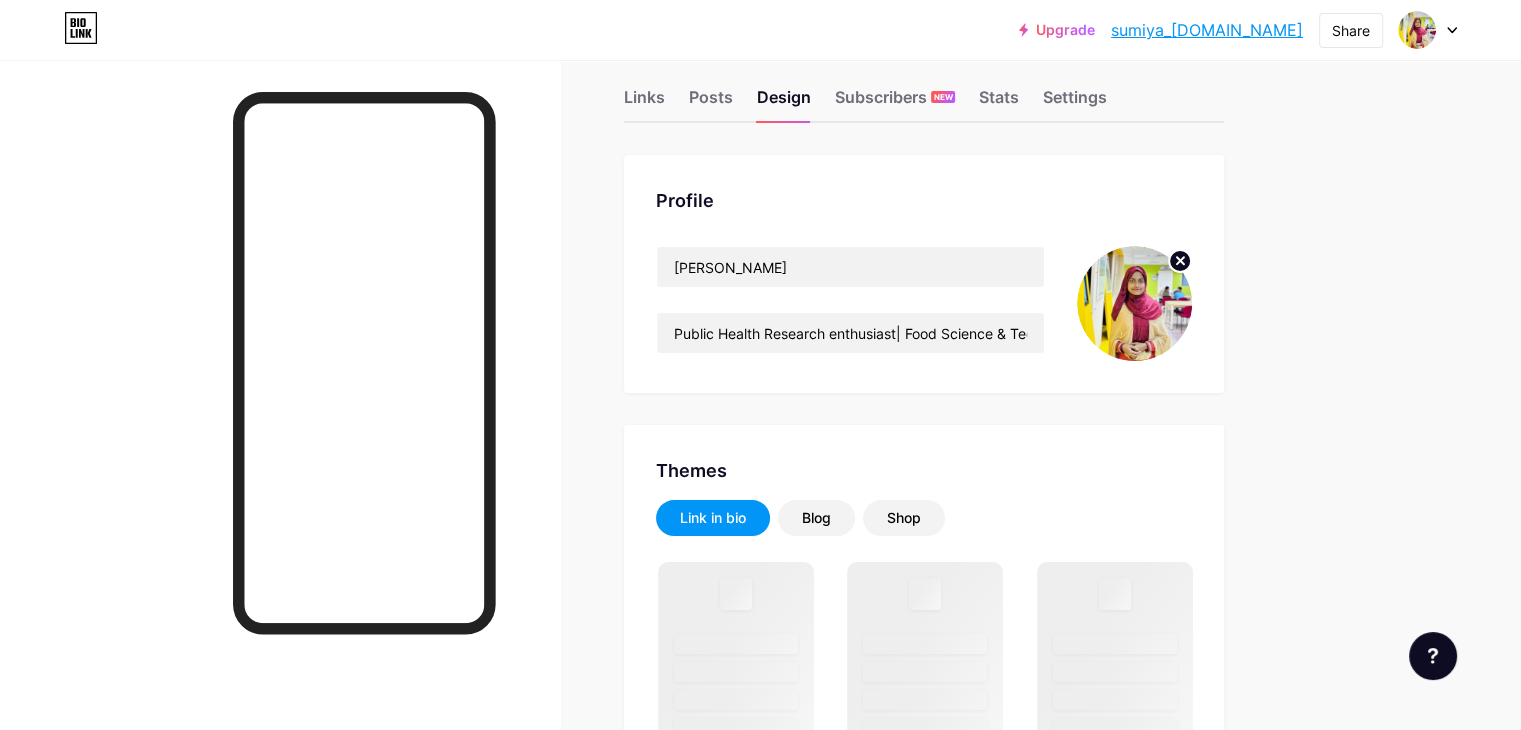 scroll, scrollTop: 0, scrollLeft: 0, axis: both 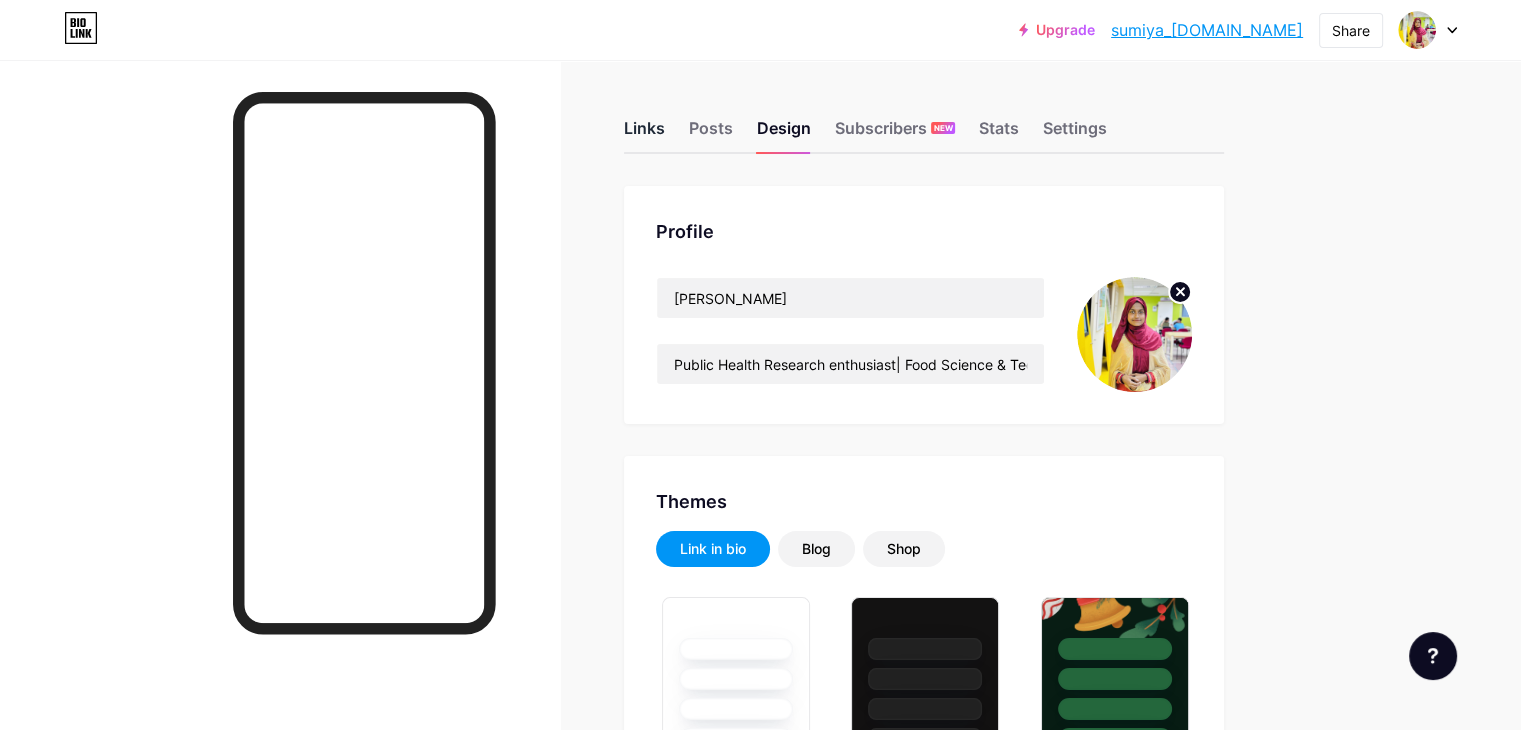 click on "Links" at bounding box center (644, 134) 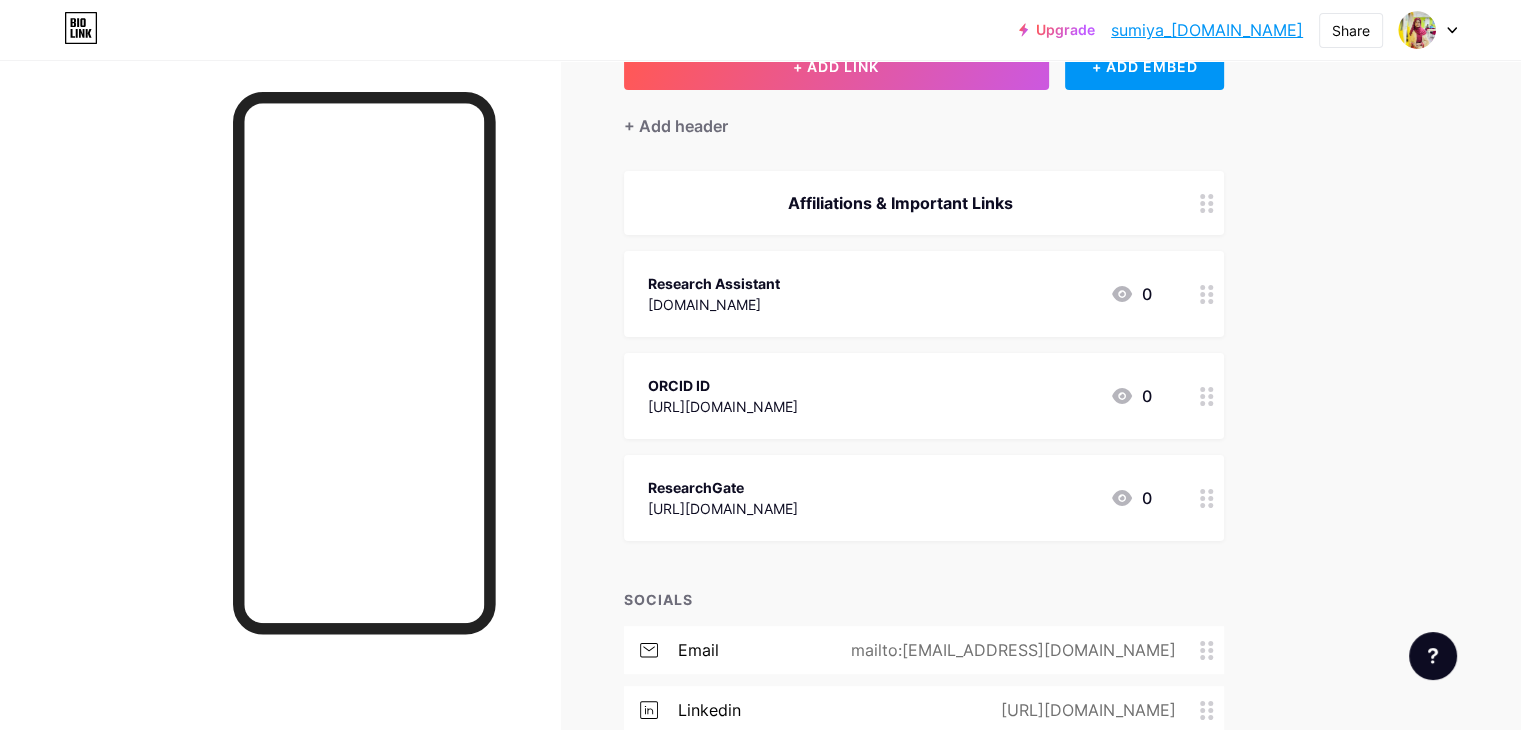 scroll, scrollTop: 367, scrollLeft: 0, axis: vertical 